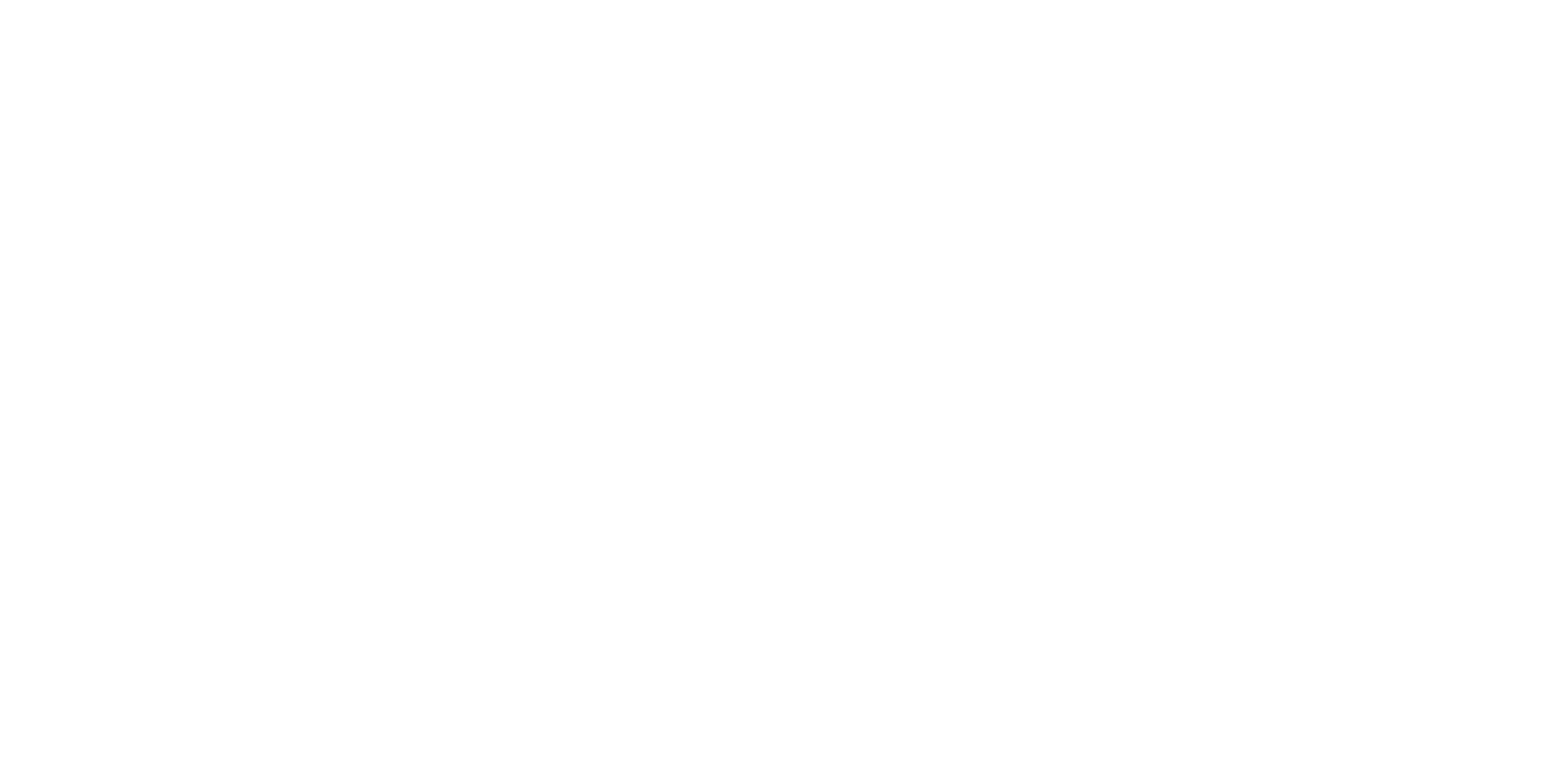 scroll, scrollTop: 0, scrollLeft: 0, axis: both 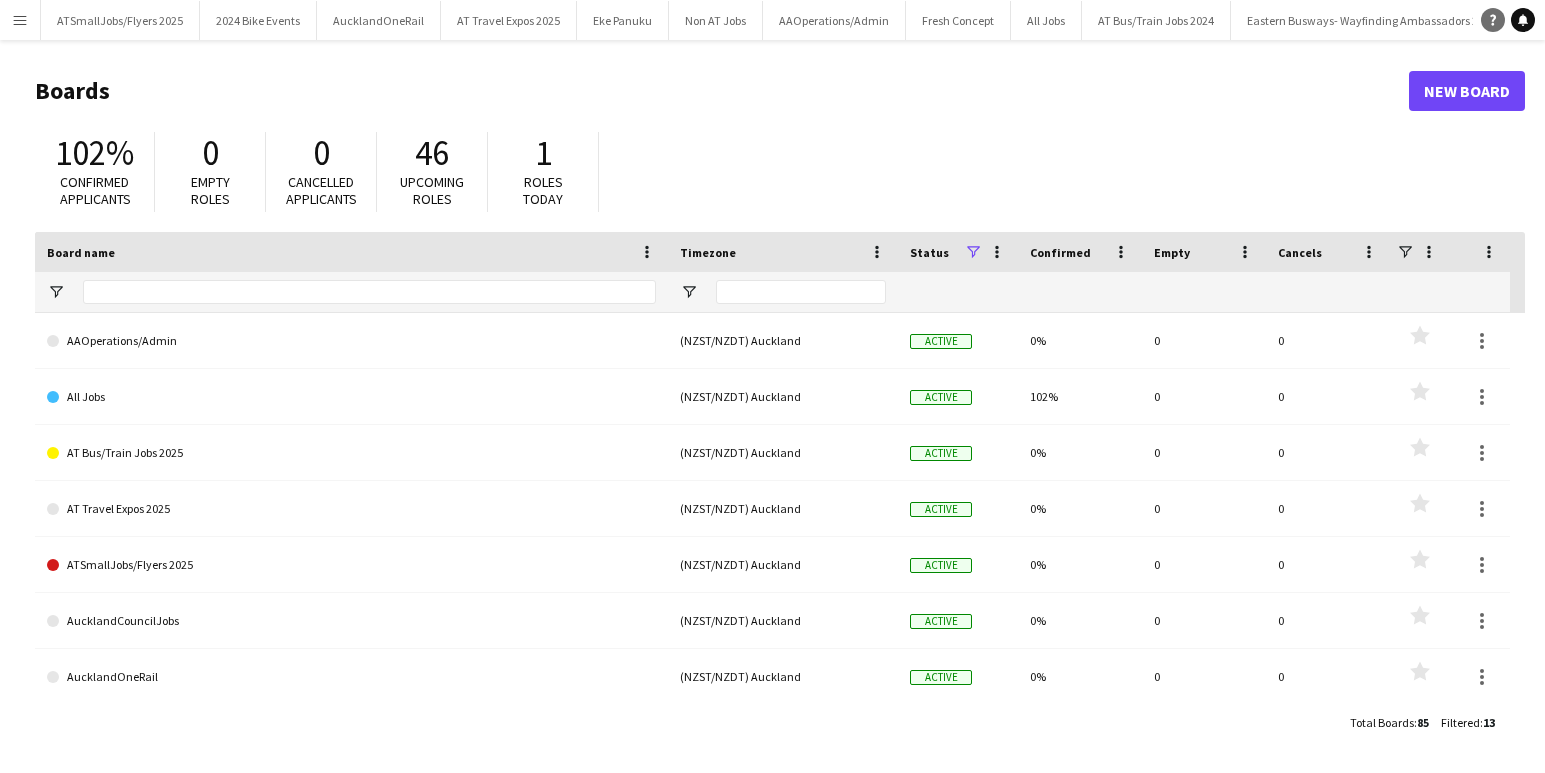 click 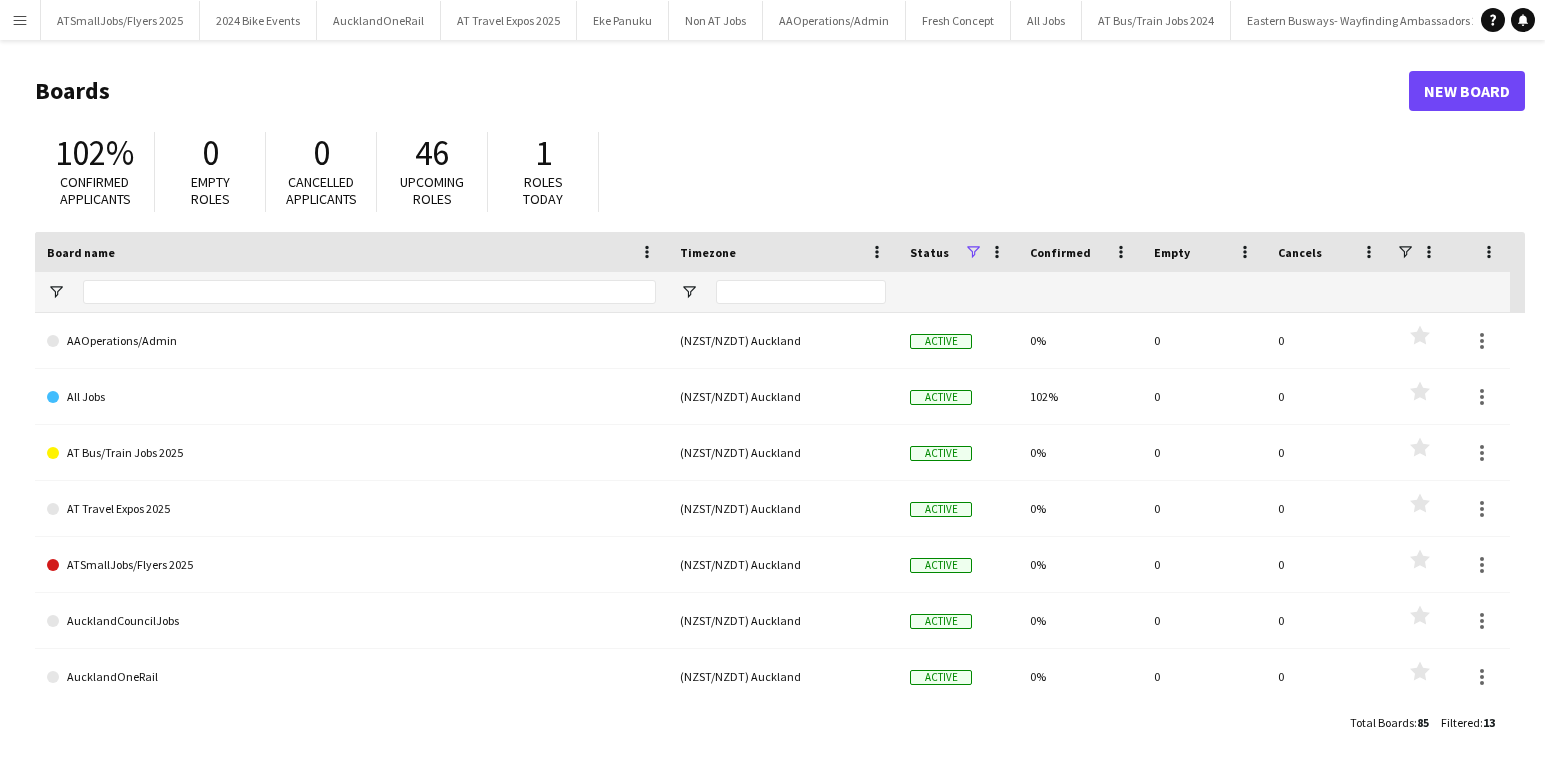 click on "Menu" at bounding box center (20, 20) 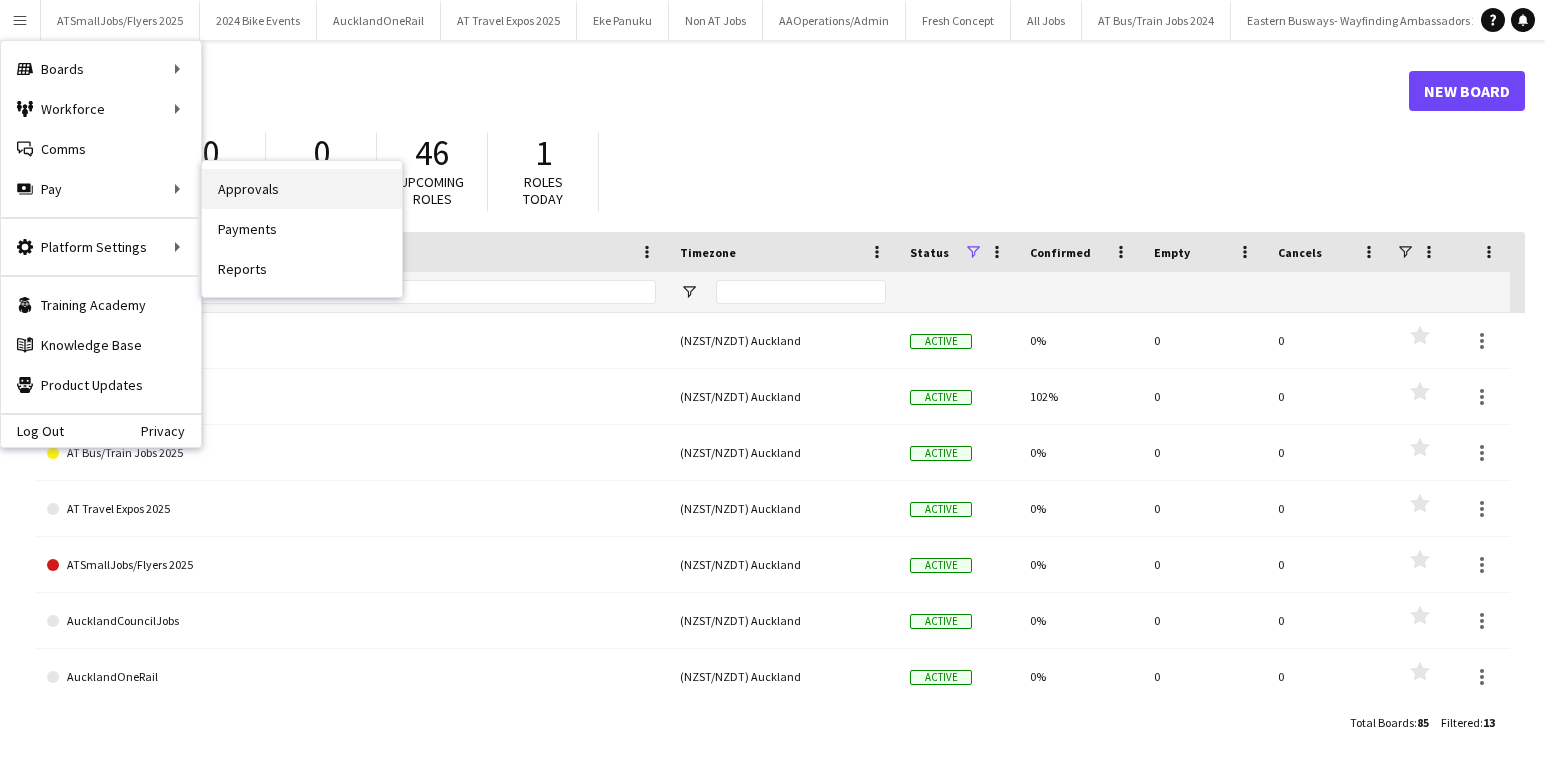 click on "Approvals" at bounding box center [302, 189] 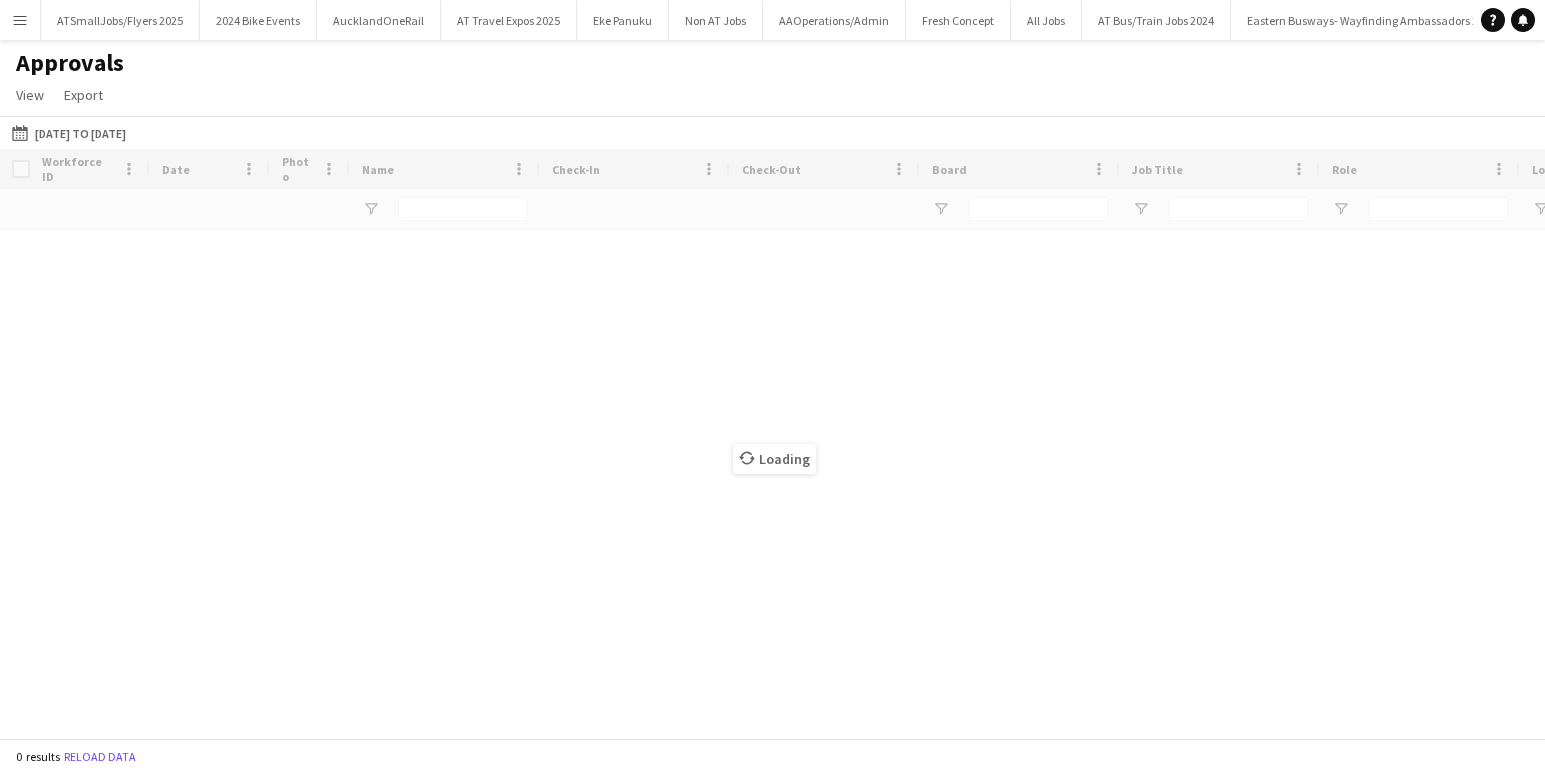 click on "Approvals   View  Customise view Customise filters Reset Filters Reset View Reset All  Export  Export as XLSX Export as CSV Export as PDF" 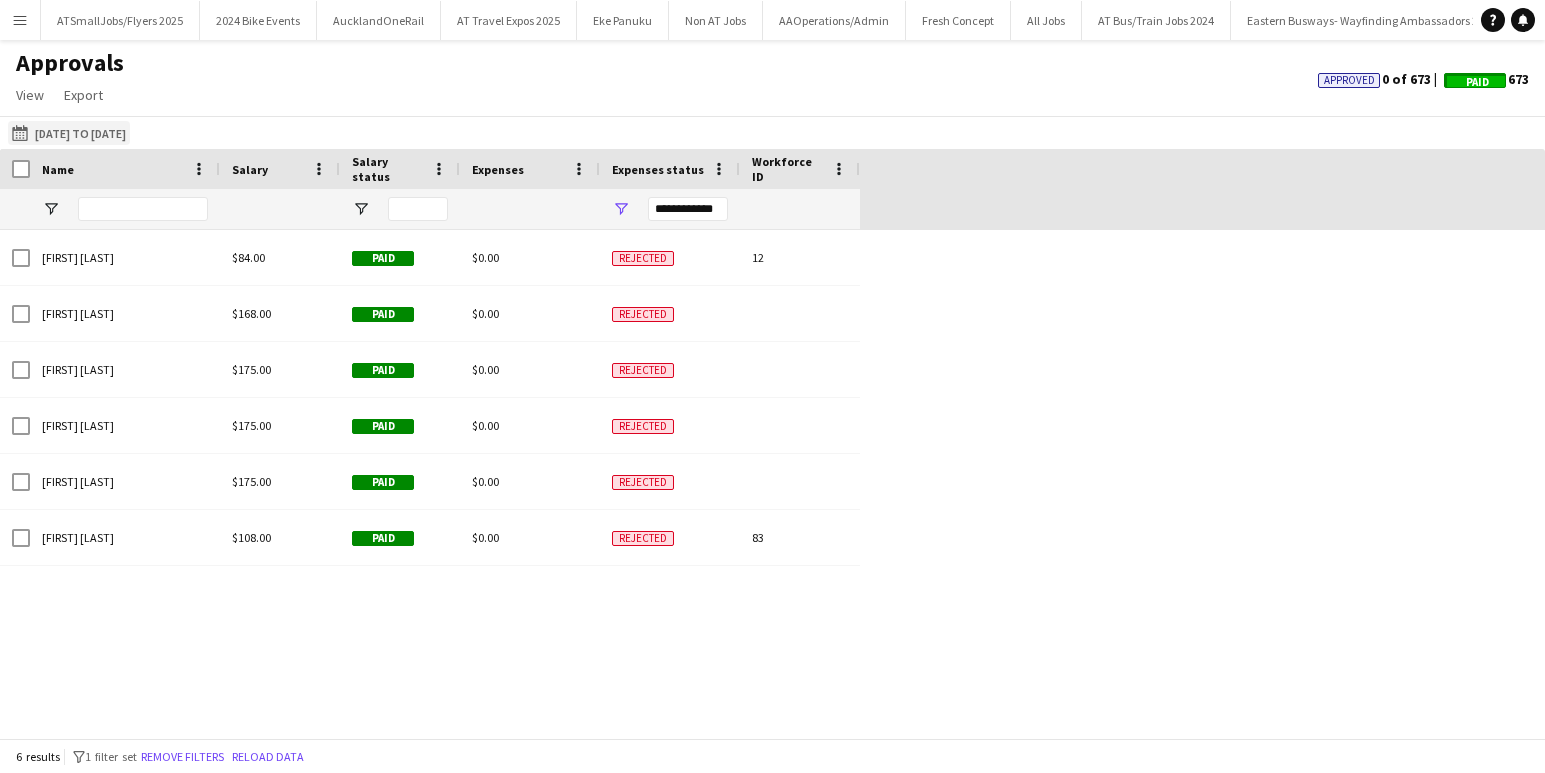 click on "[DATE] to [DATE]
[DATE] to [DATE]" 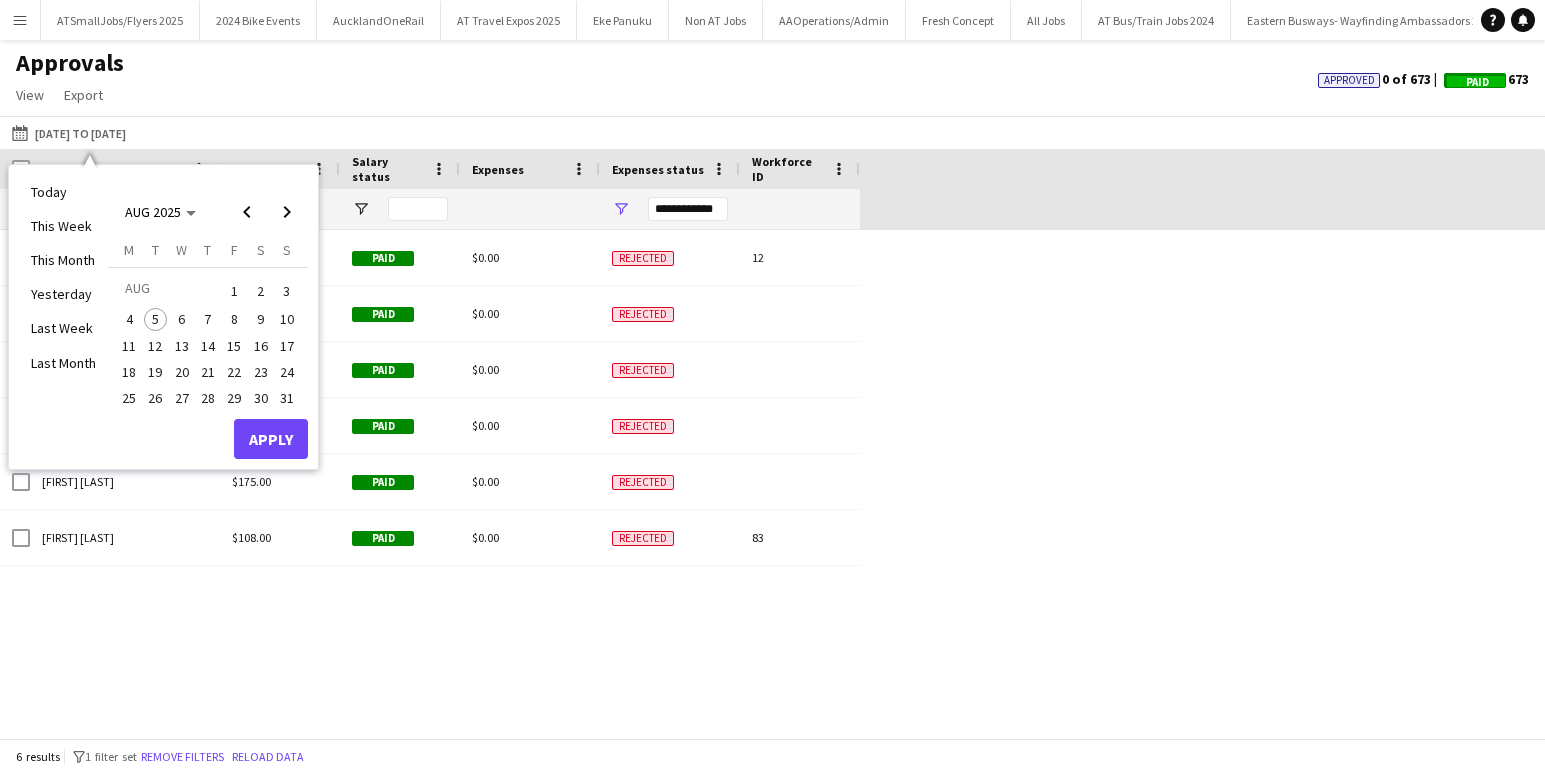 click on "4" at bounding box center (129, 320) 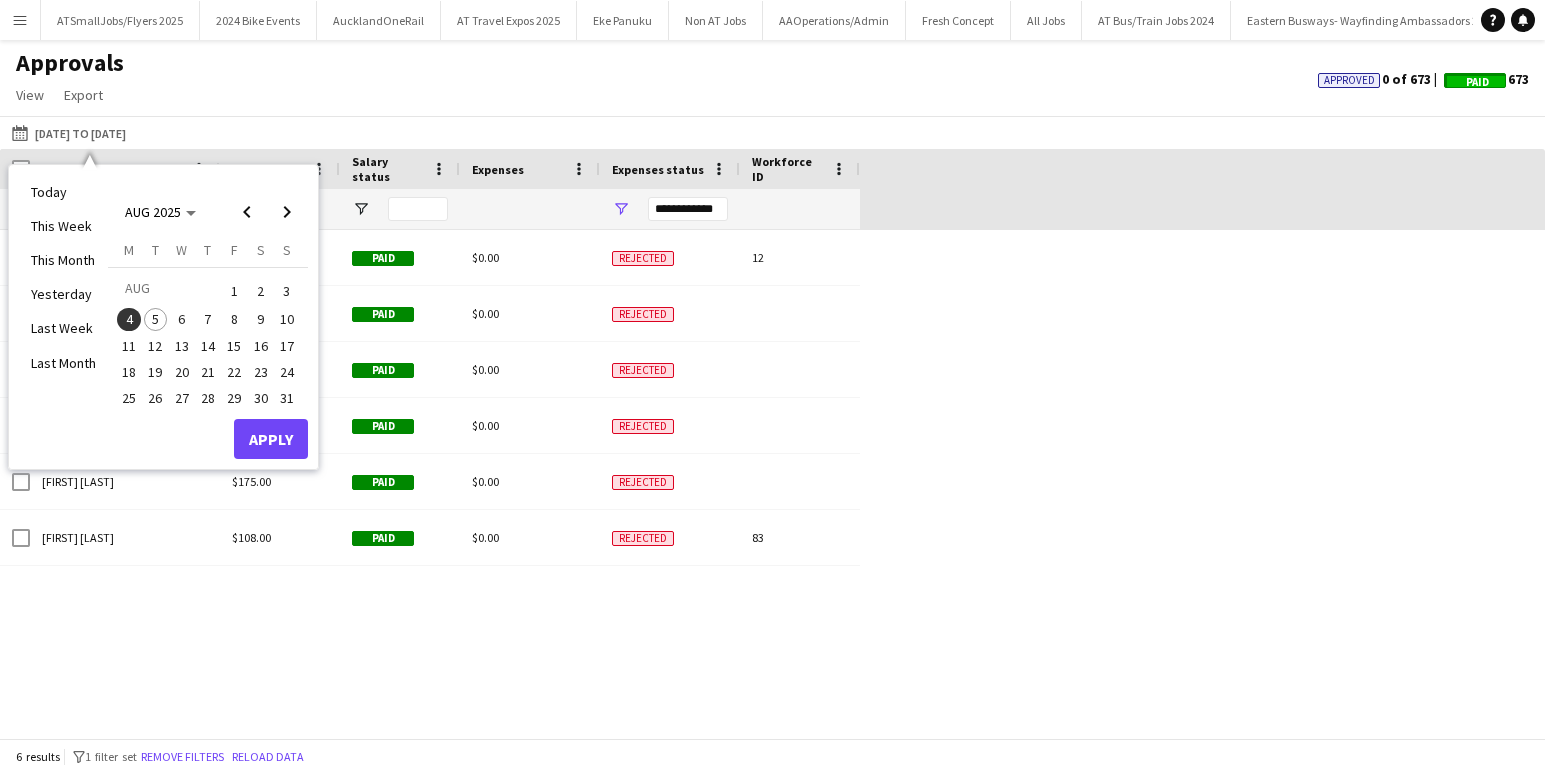 click on "Approvals   View  Customise view Customise filters Reset Filters Reset View Reset All  Export  Export as XLSX Export as CSV Export as PDF Approved  0 of 673  Paid  673" 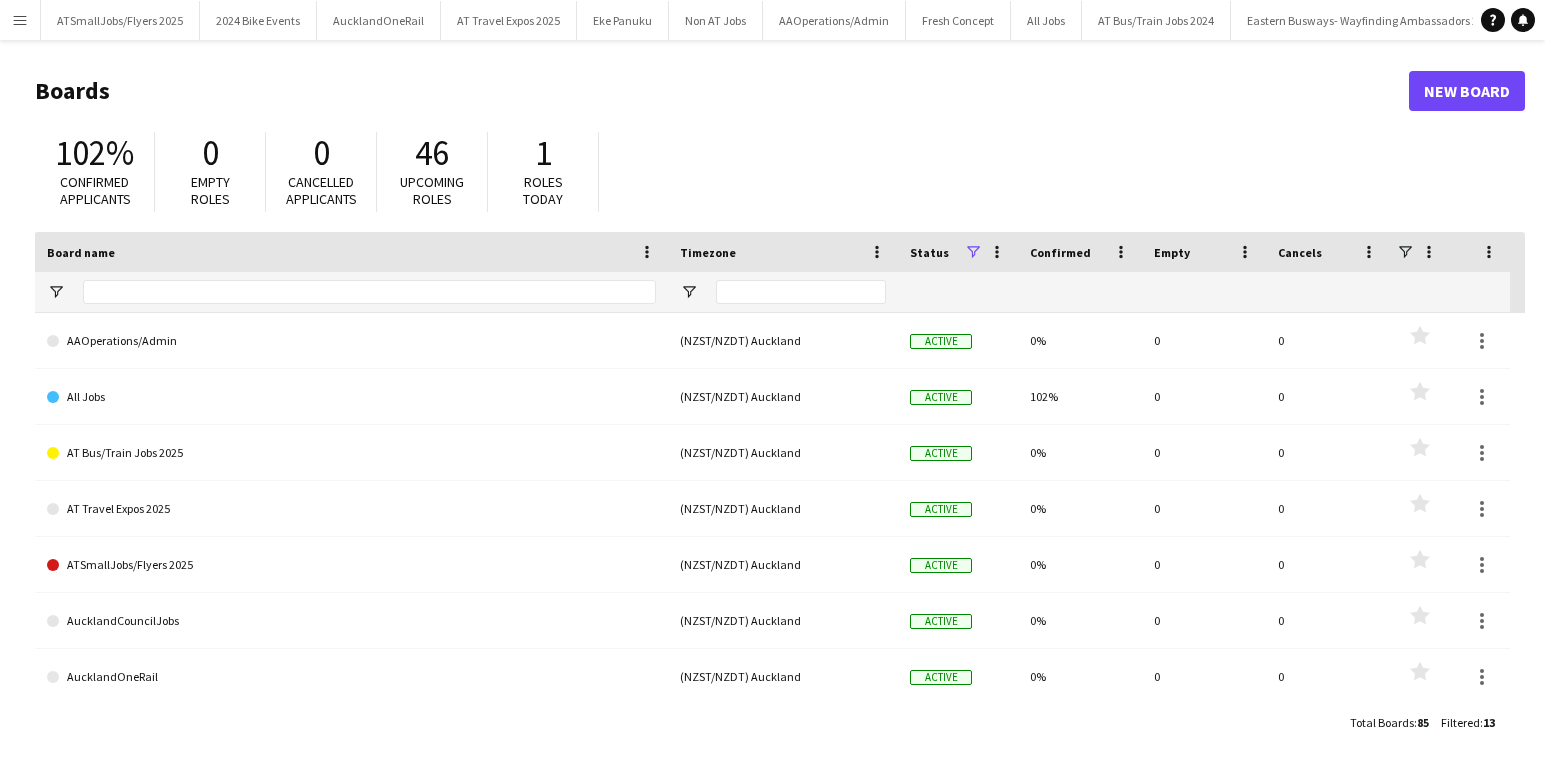 click on "Menu" at bounding box center [20, 20] 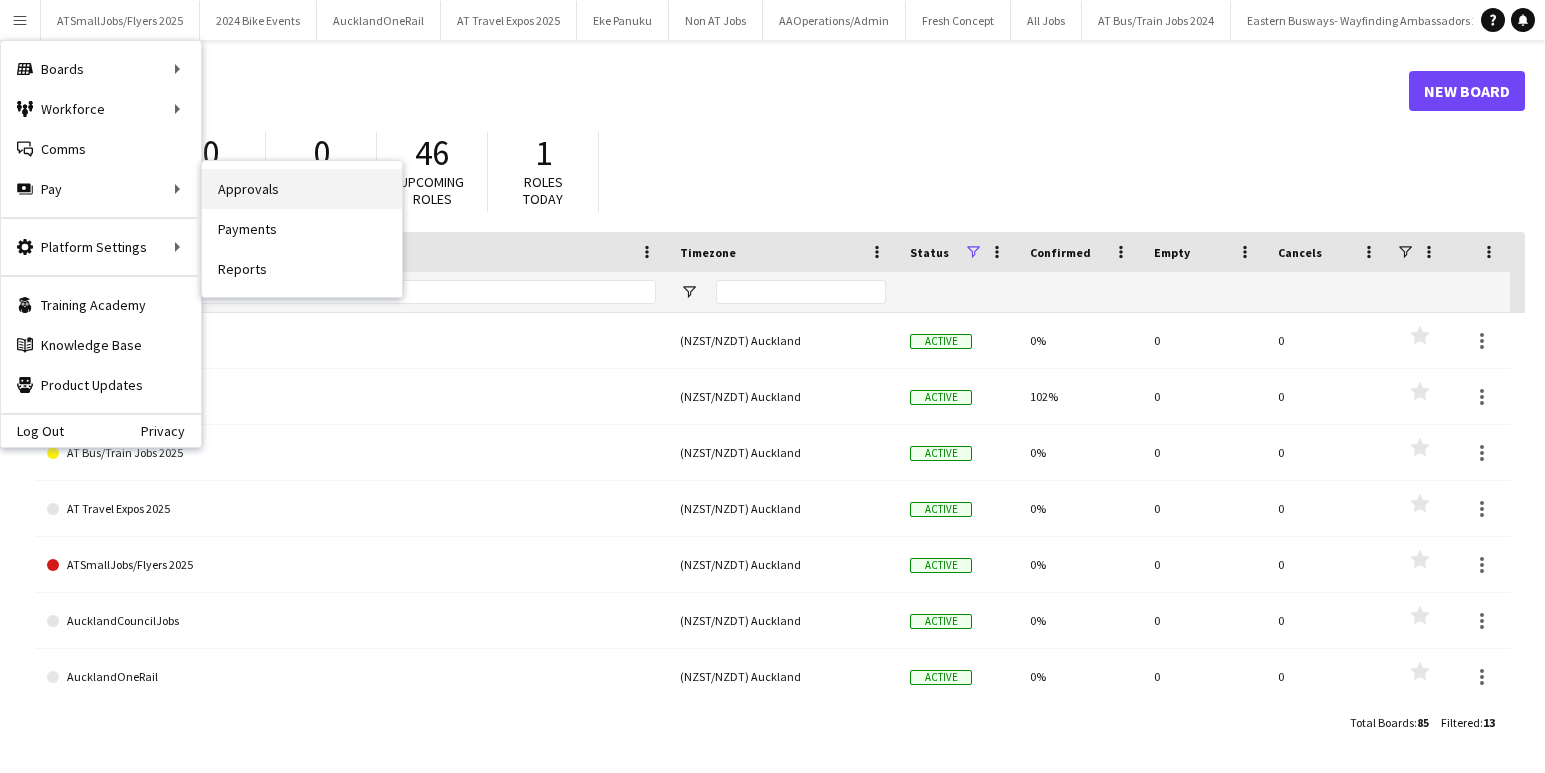 click on "Approvals" at bounding box center (302, 189) 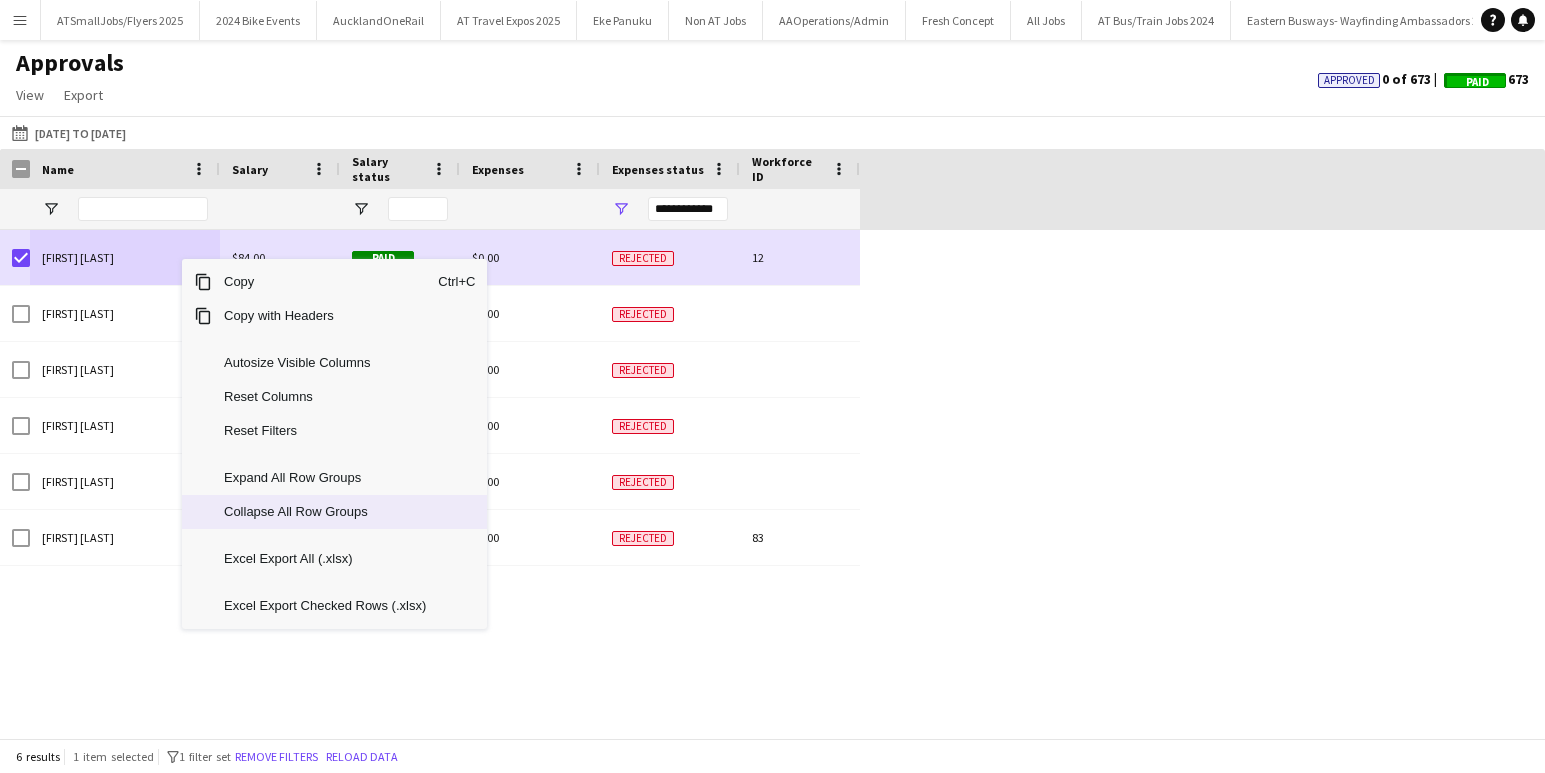 click on "Collapse All Row Groups" at bounding box center (325, 512) 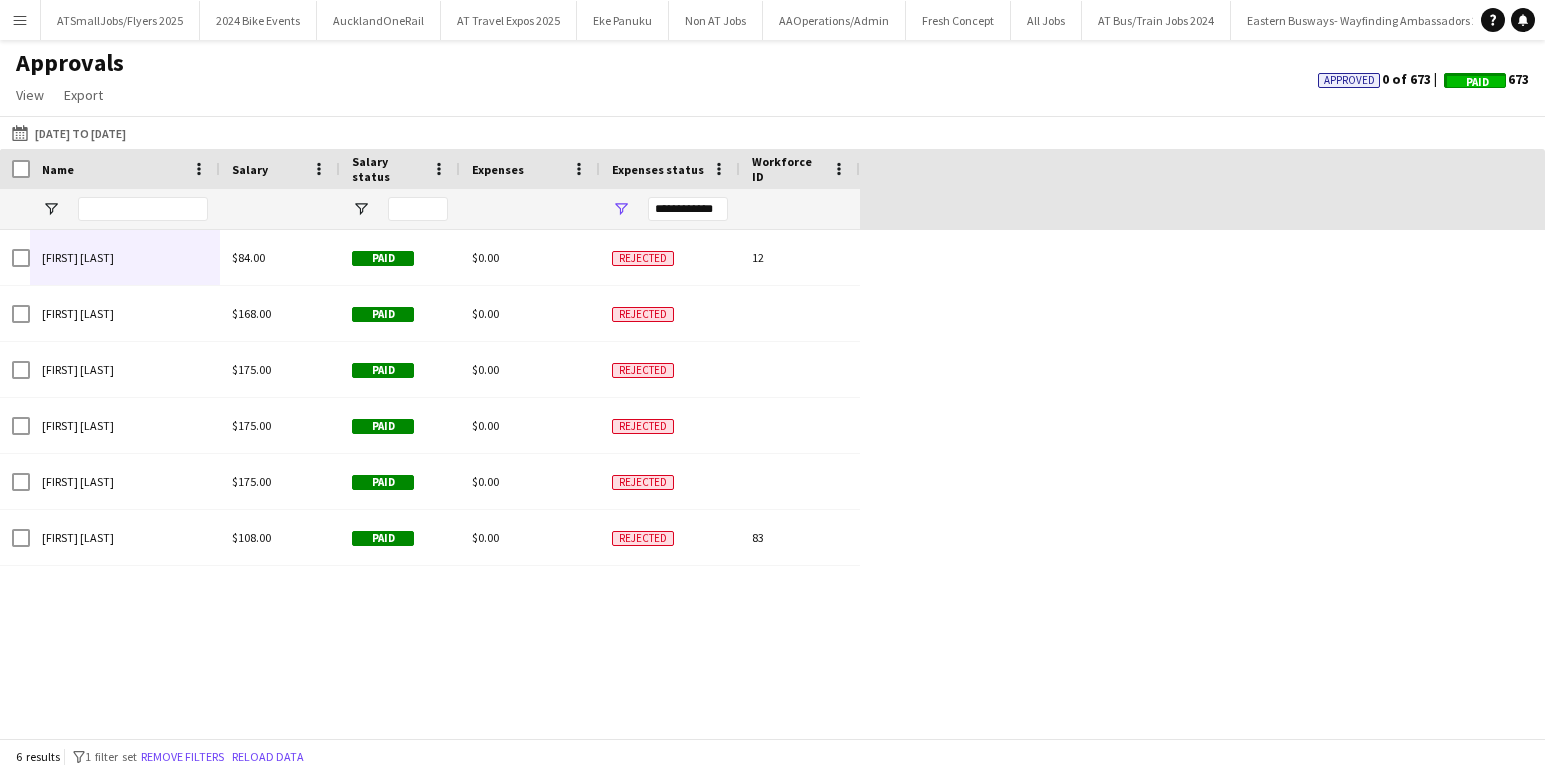 click on "Approvals   View  Customise view Customise filters Reset Filters Reset View Reset All  Export  Export as XLSX Export as CSV Export as PDF Approved  0 of 673  Paid  673" 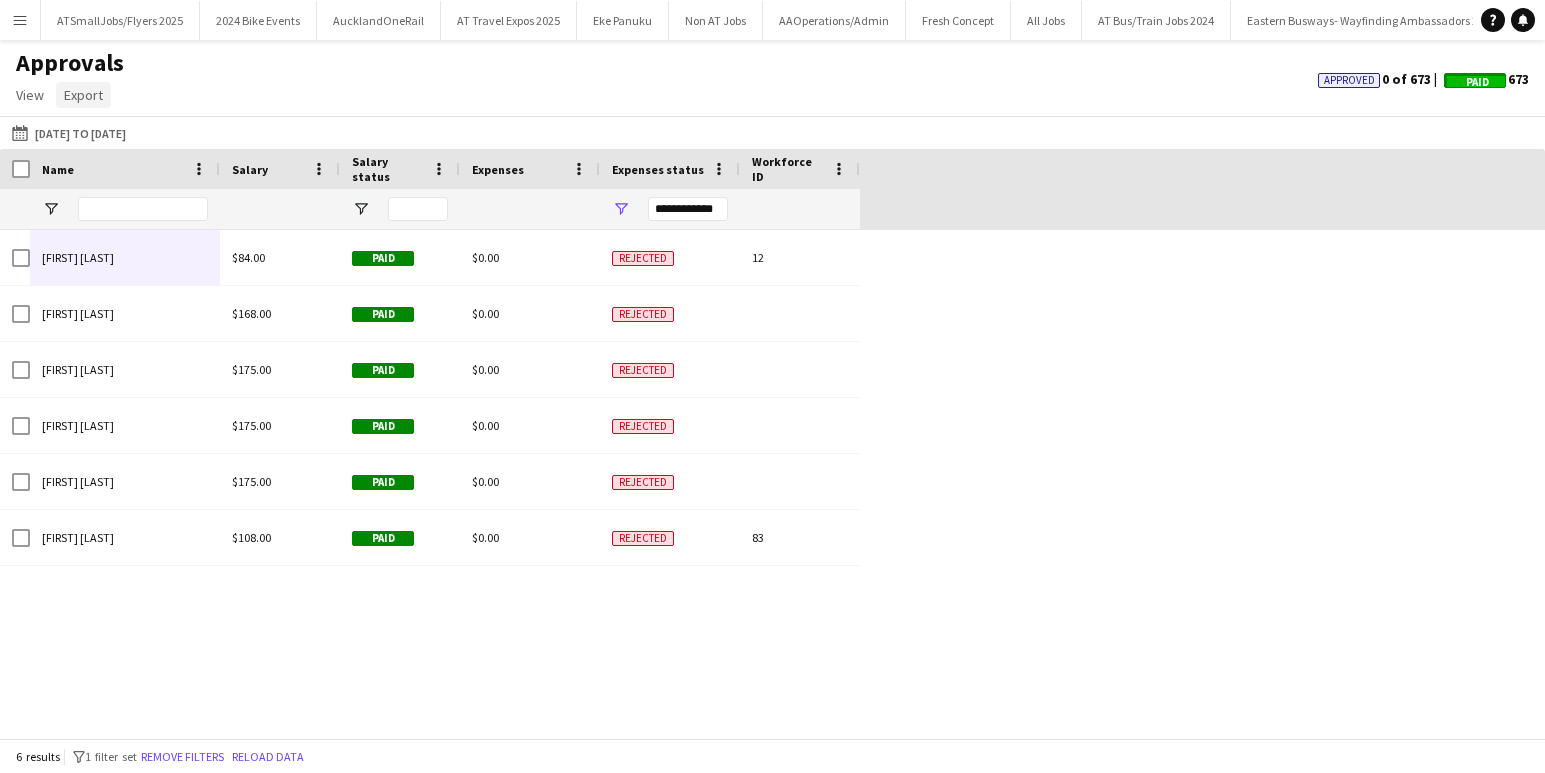 click on "Export" 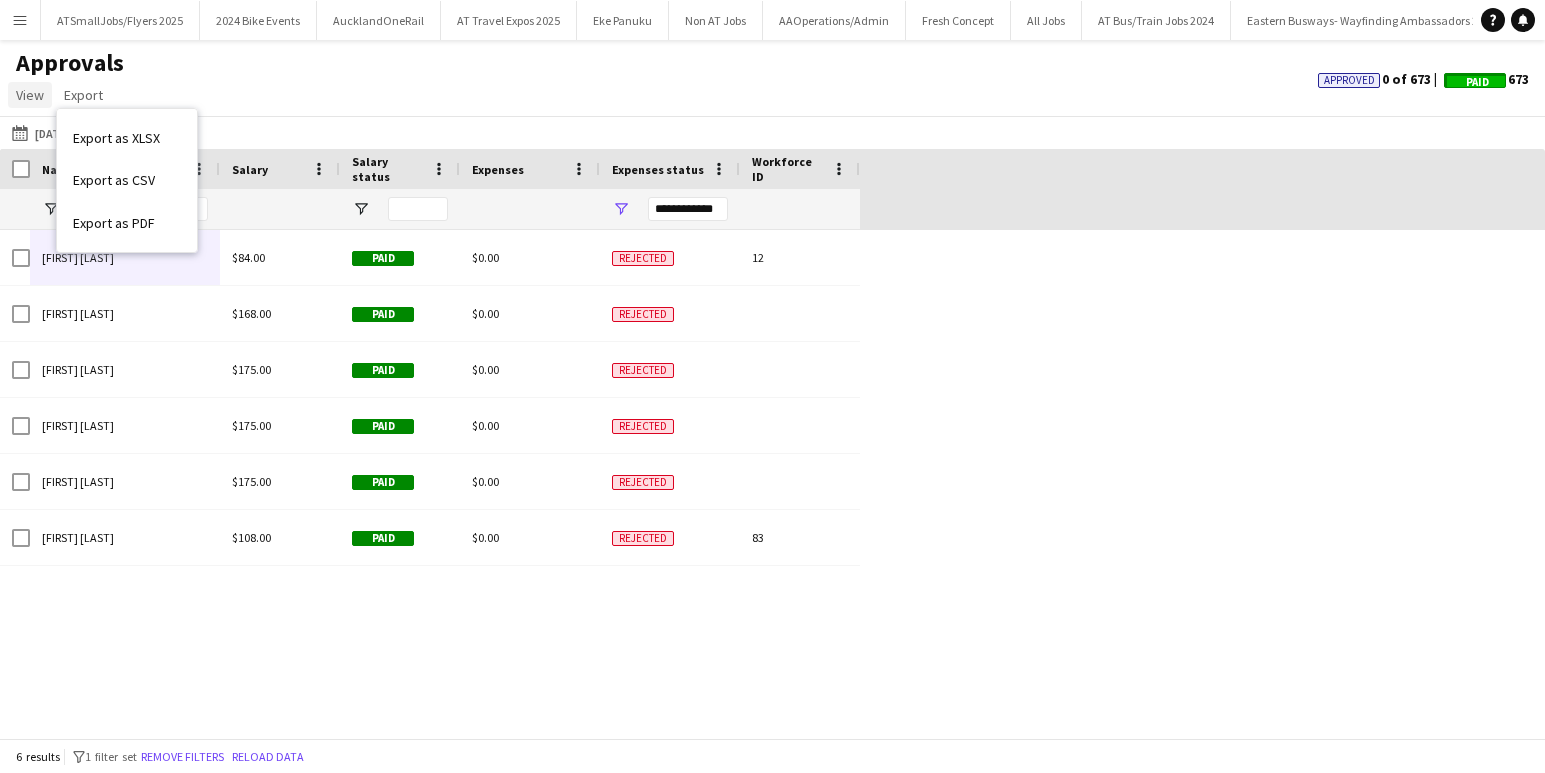 click on "View" 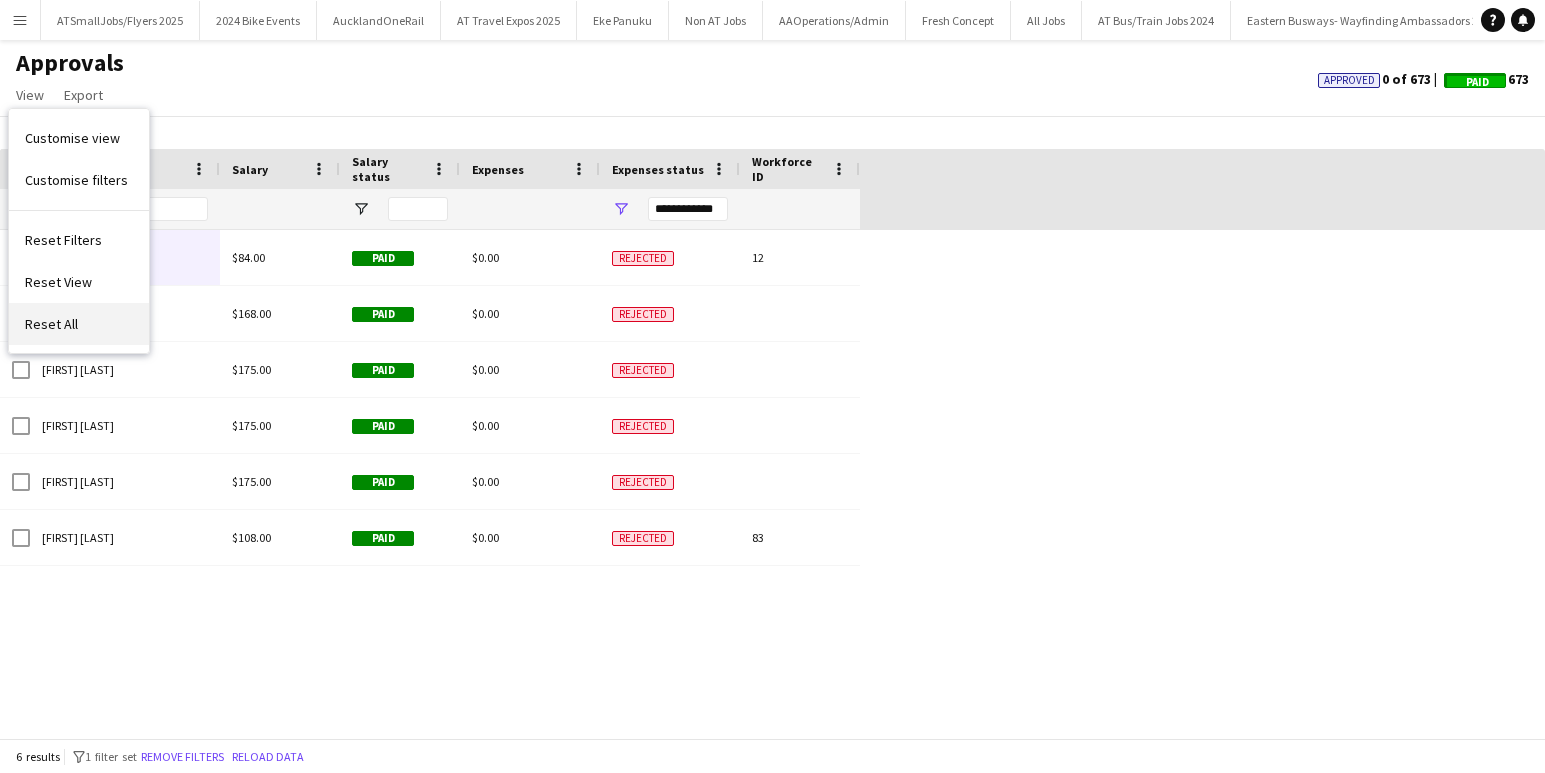 click on "Reset All" at bounding box center [51, 324] 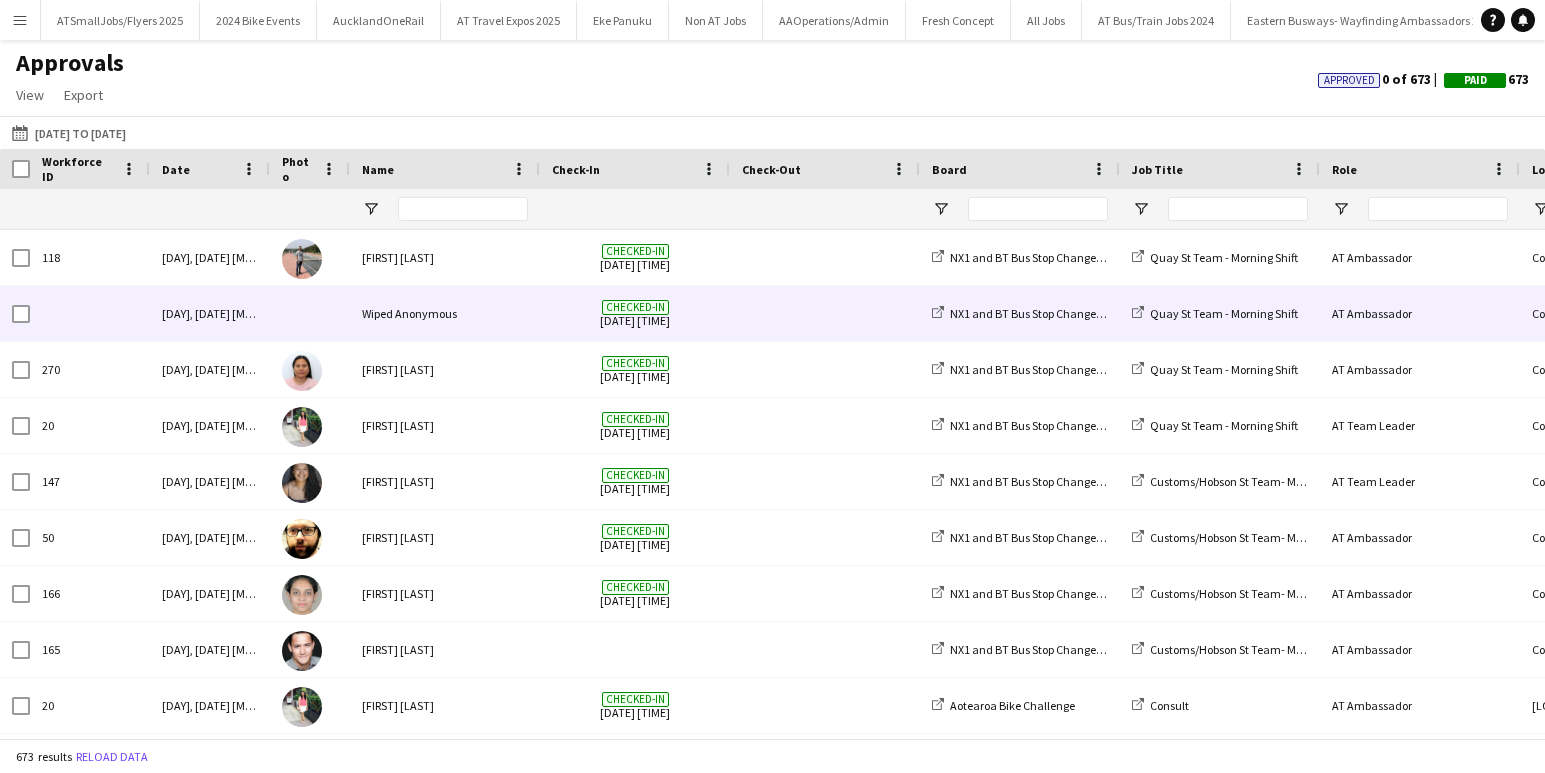 scroll, scrollTop: 173, scrollLeft: 0, axis: vertical 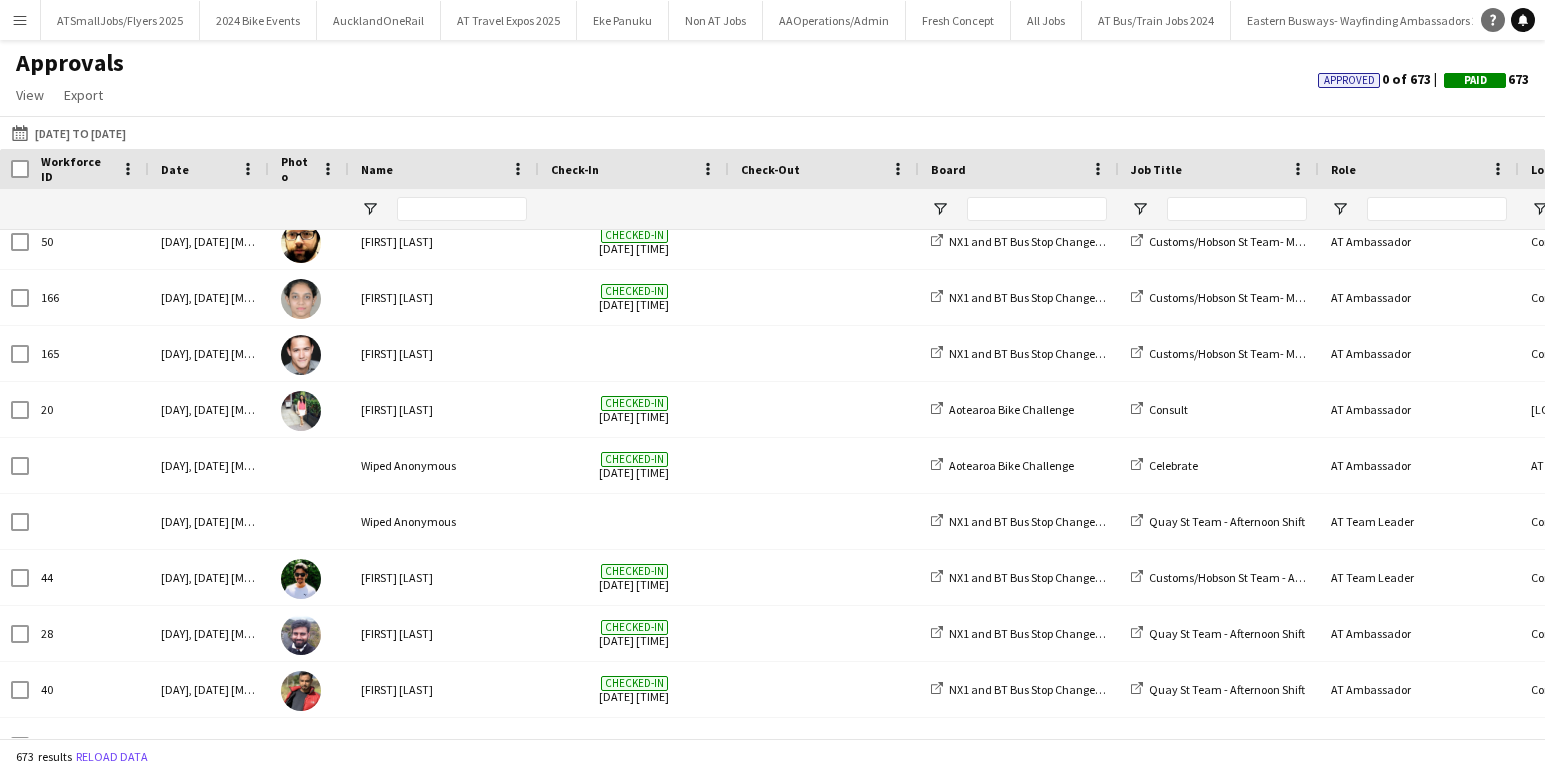 click 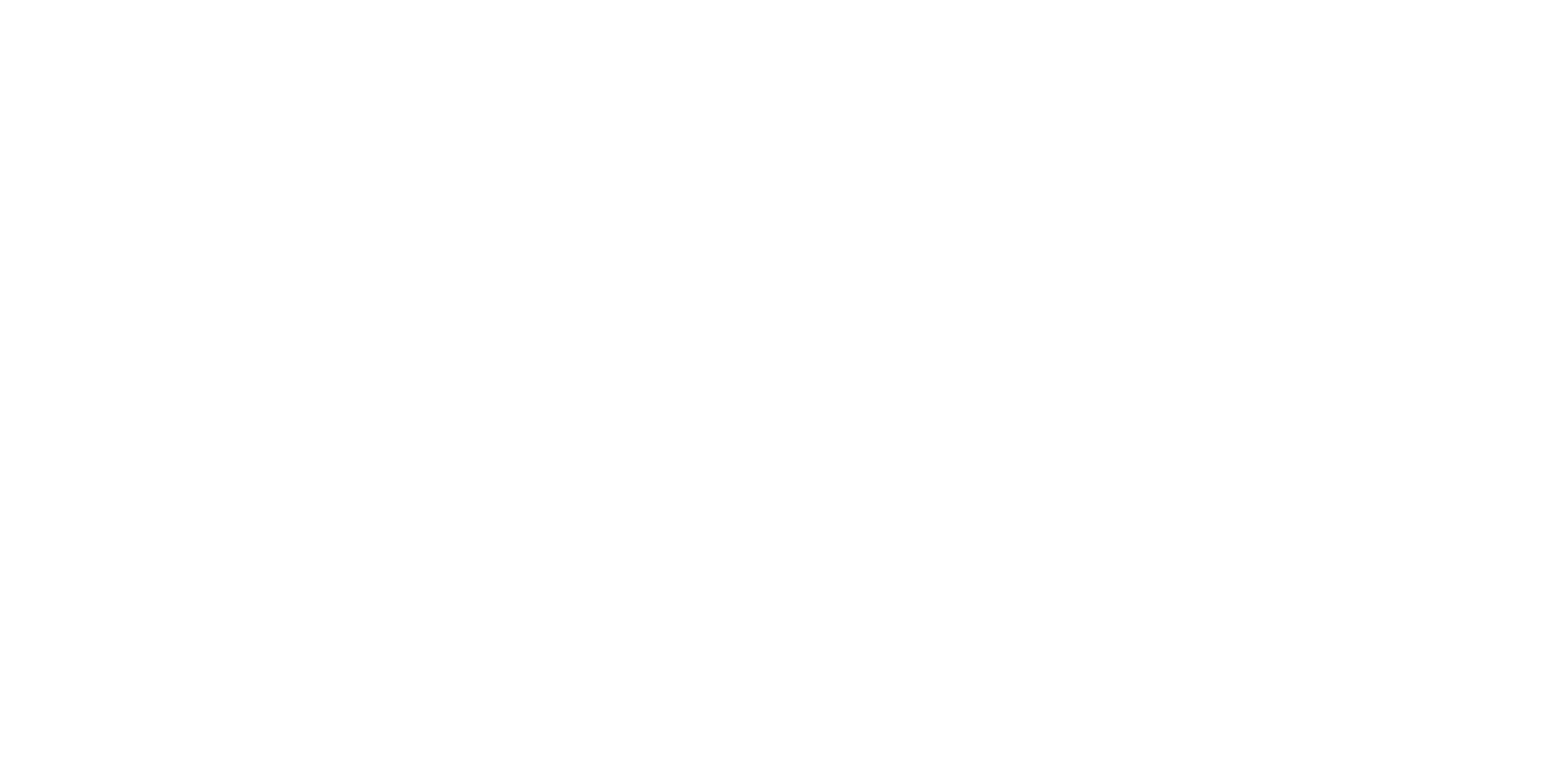 scroll, scrollTop: 0, scrollLeft: 0, axis: both 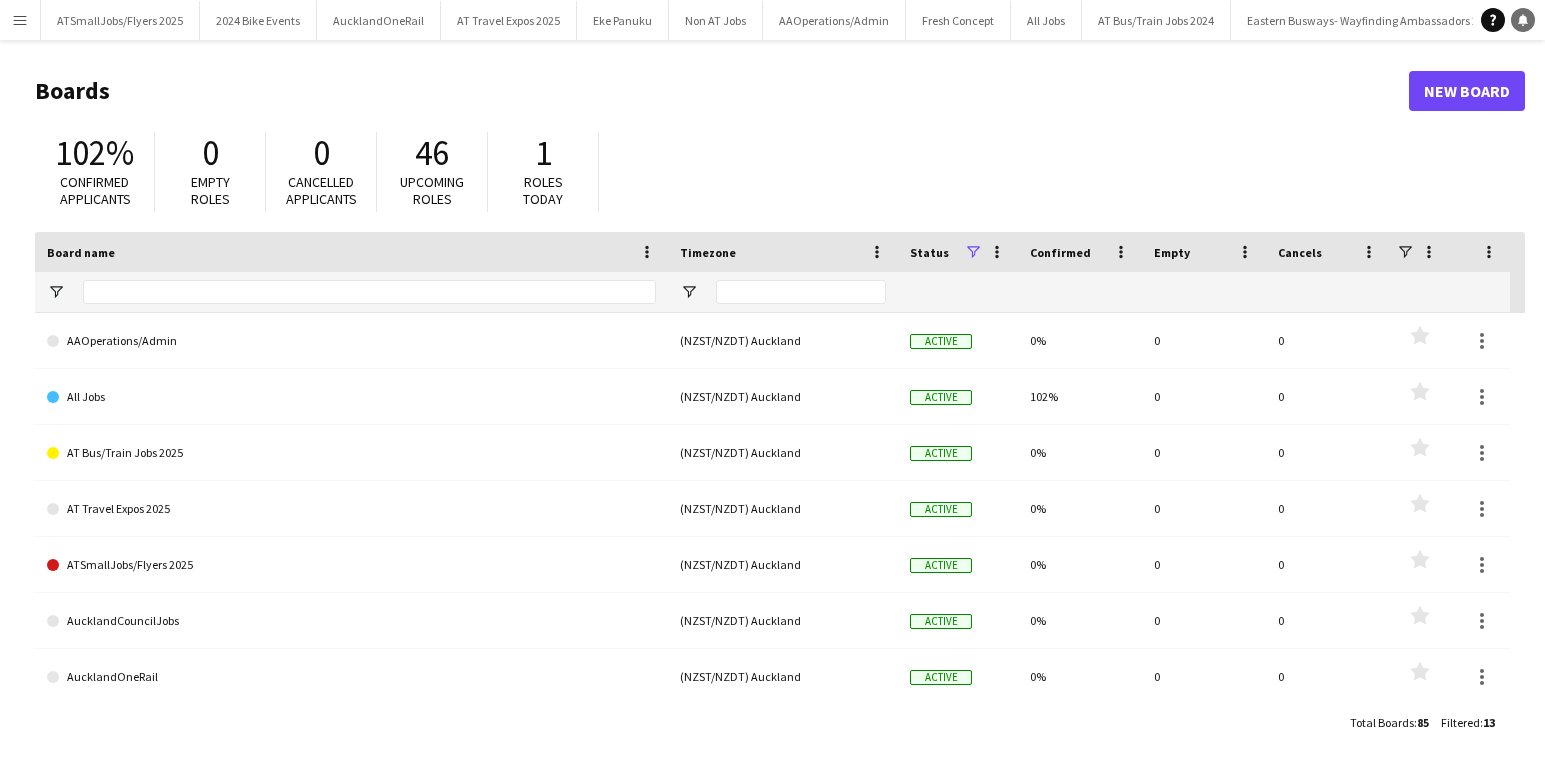 click 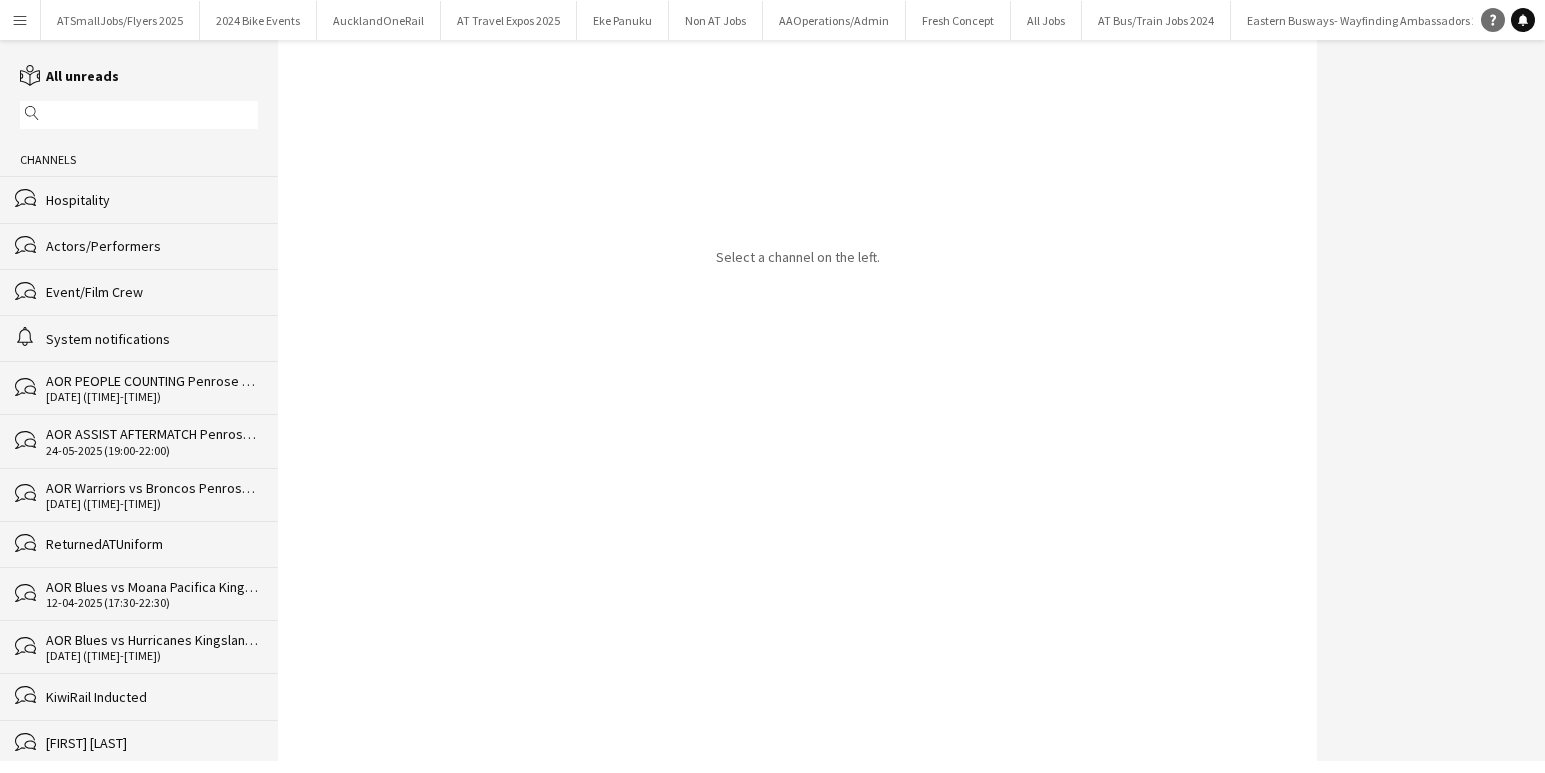 click 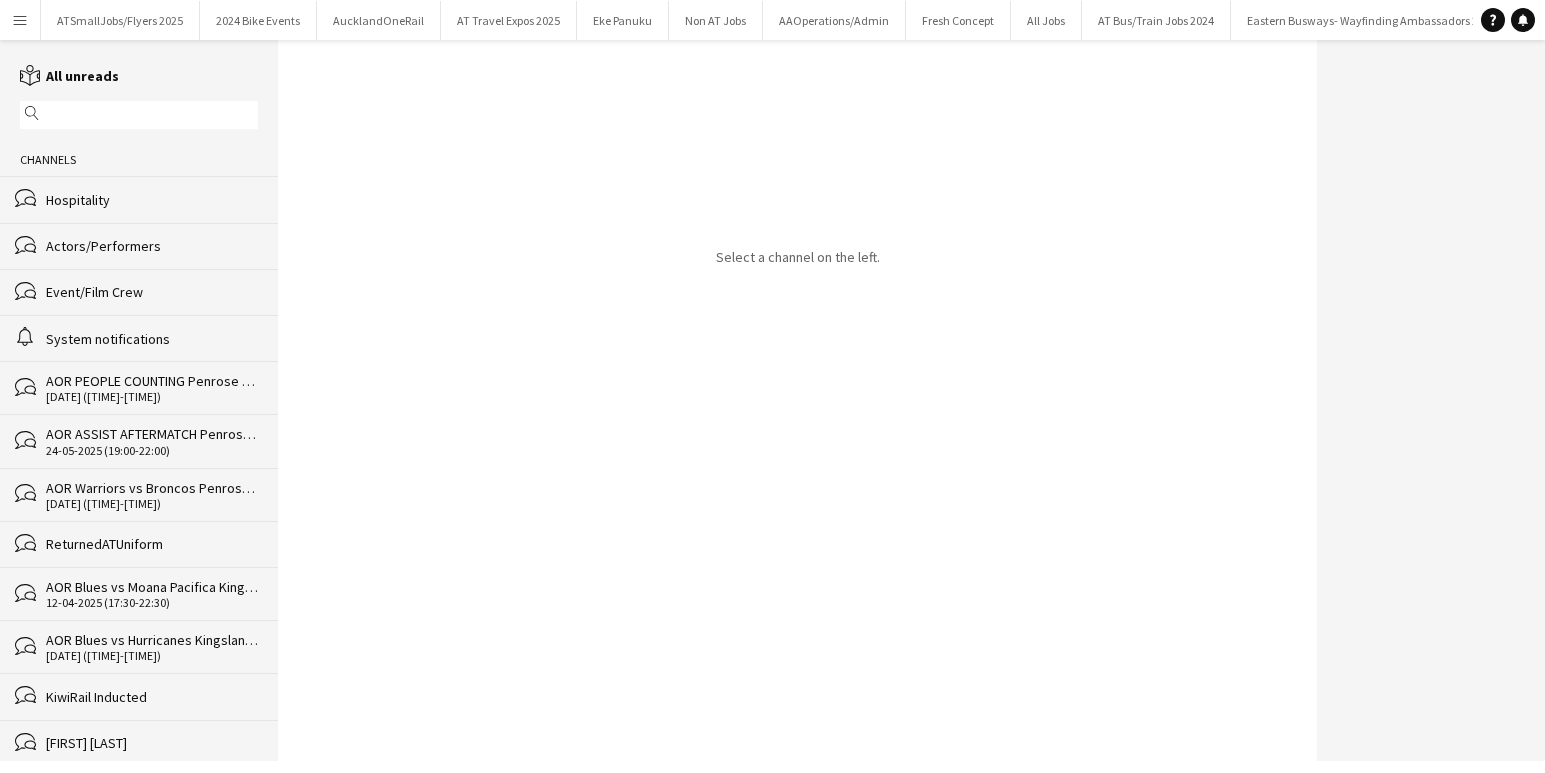 click on "Help" 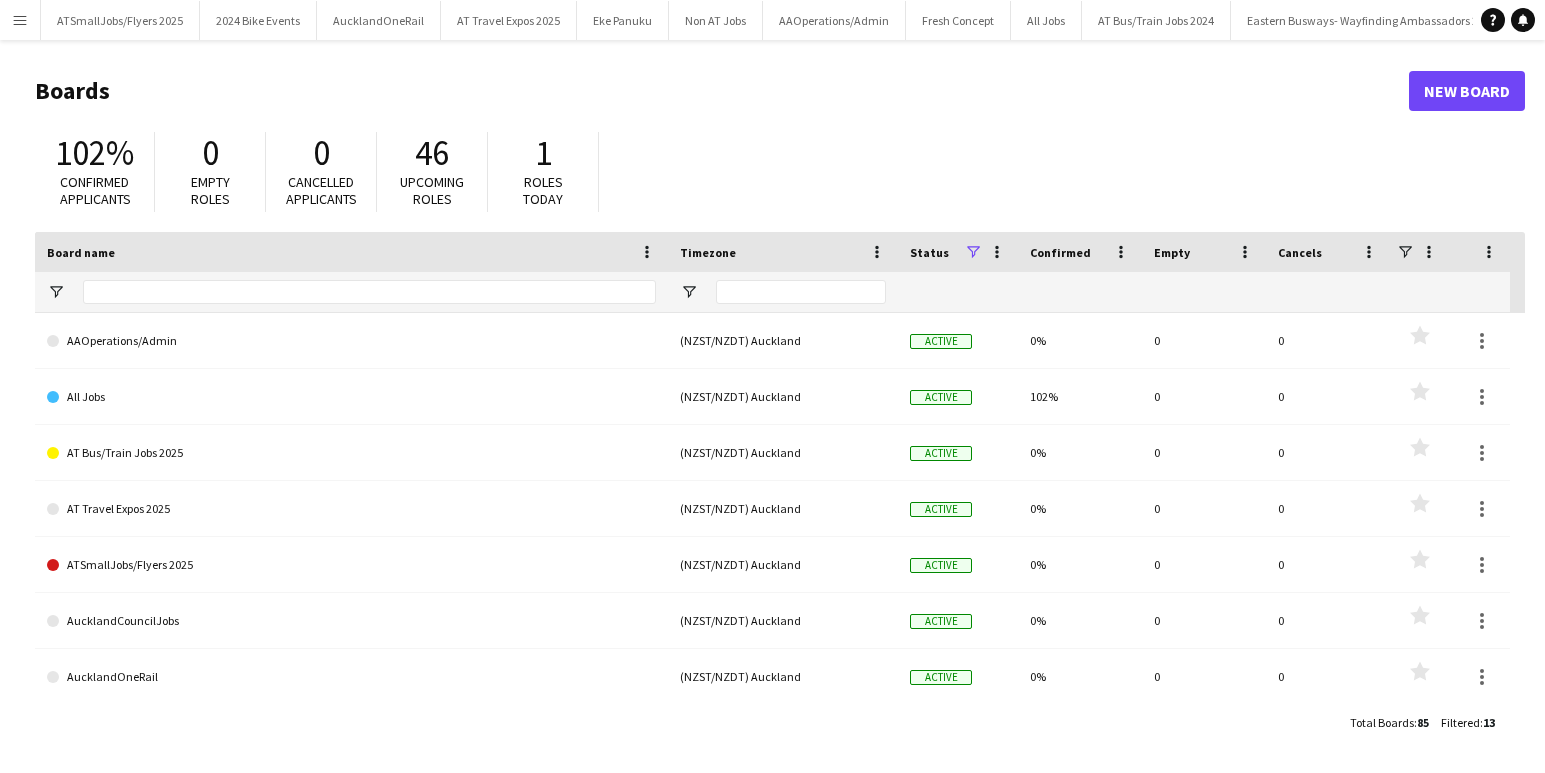 click on "Menu" at bounding box center [20, 20] 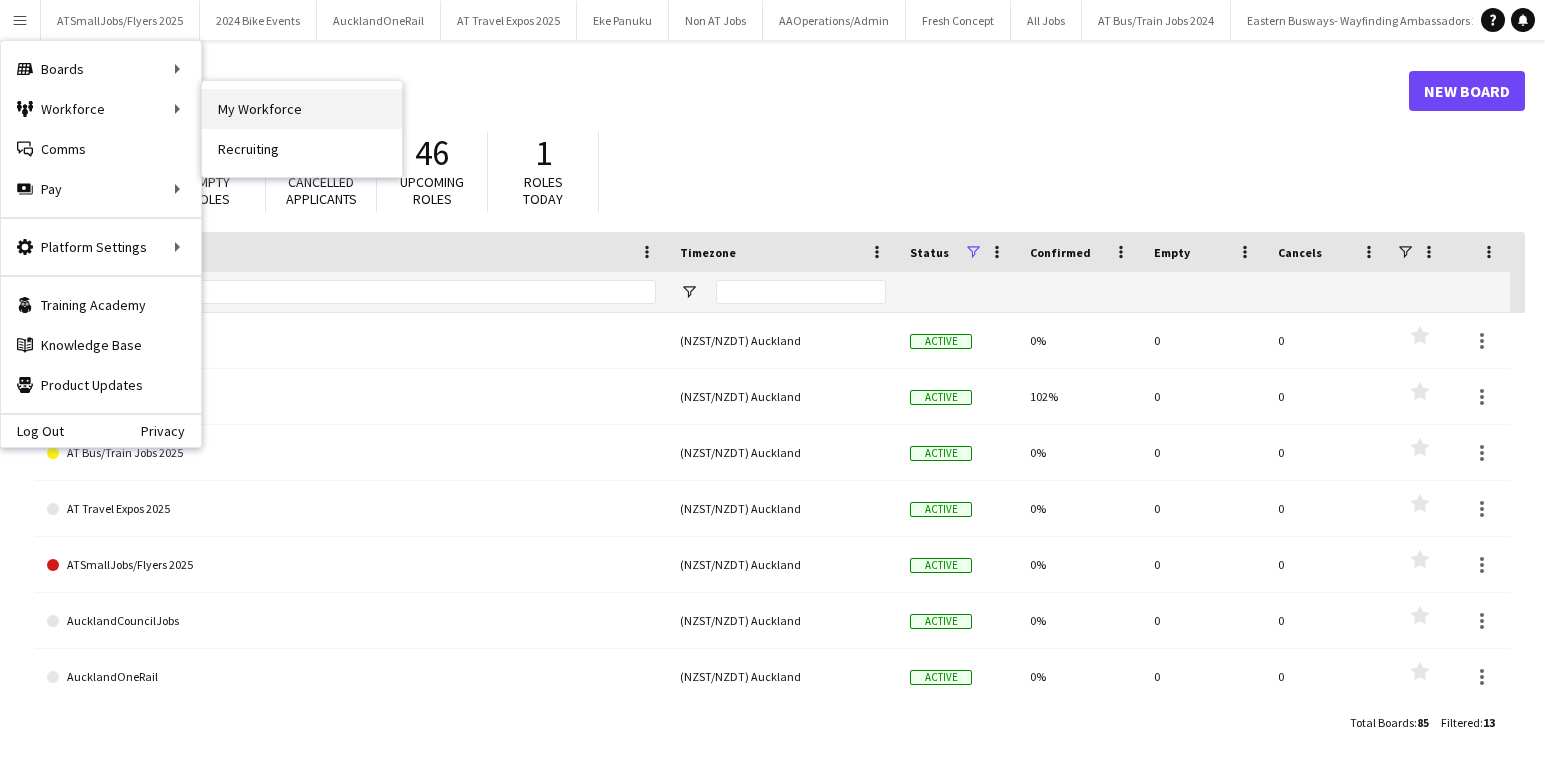 click on "My Workforce" at bounding box center (302, 109) 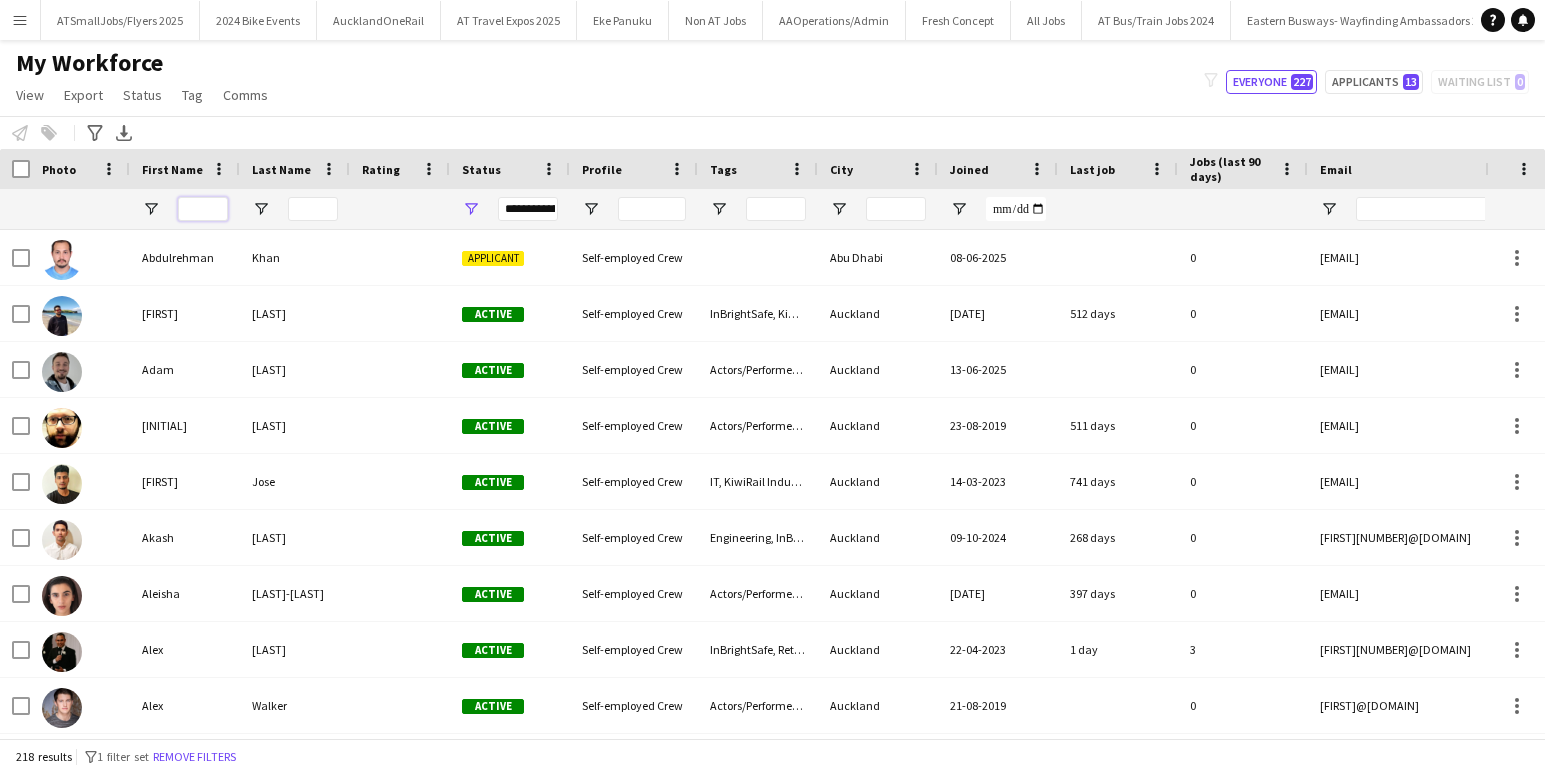 click at bounding box center (203, 209) 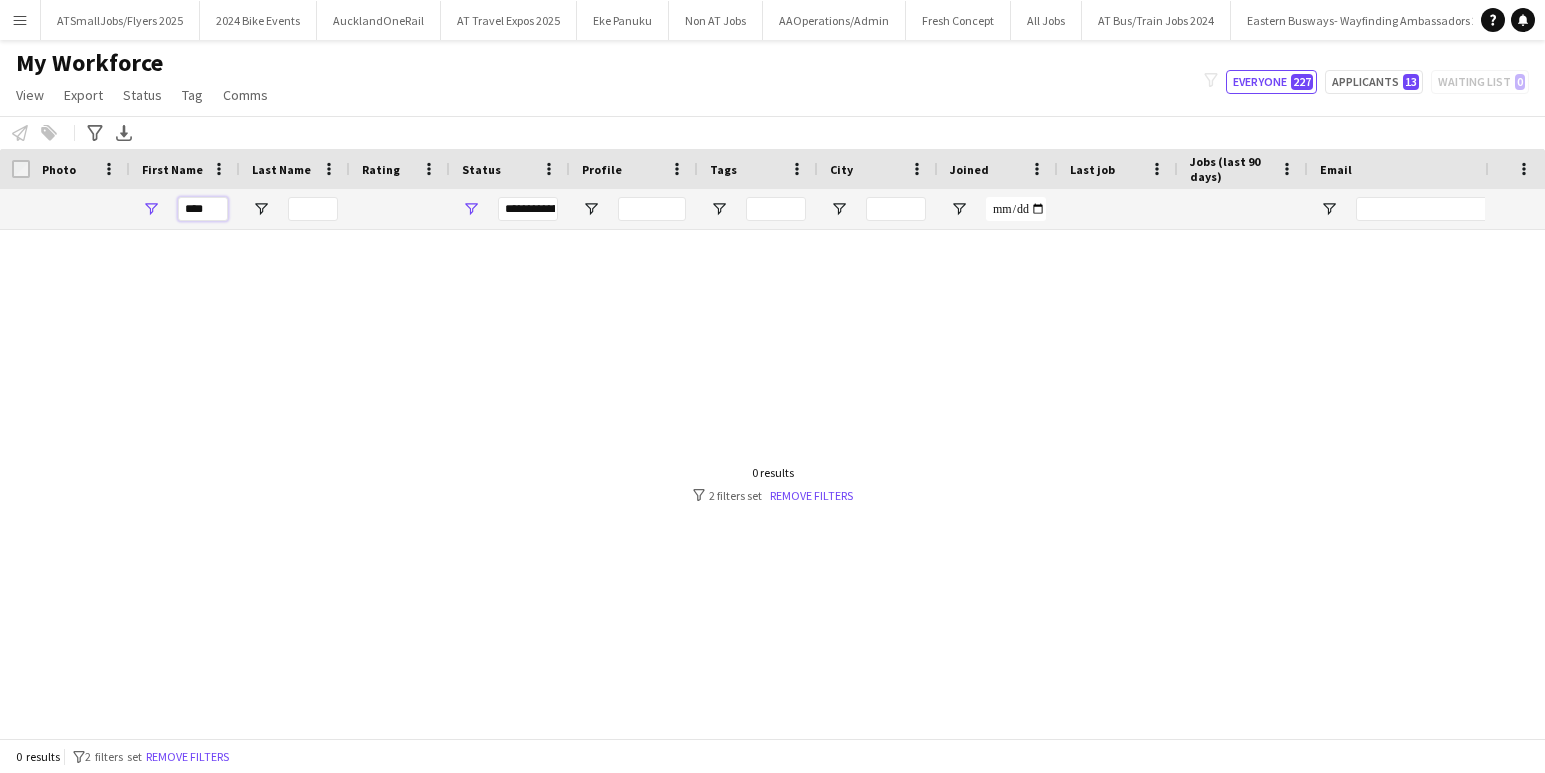 click on "****" at bounding box center (203, 209) 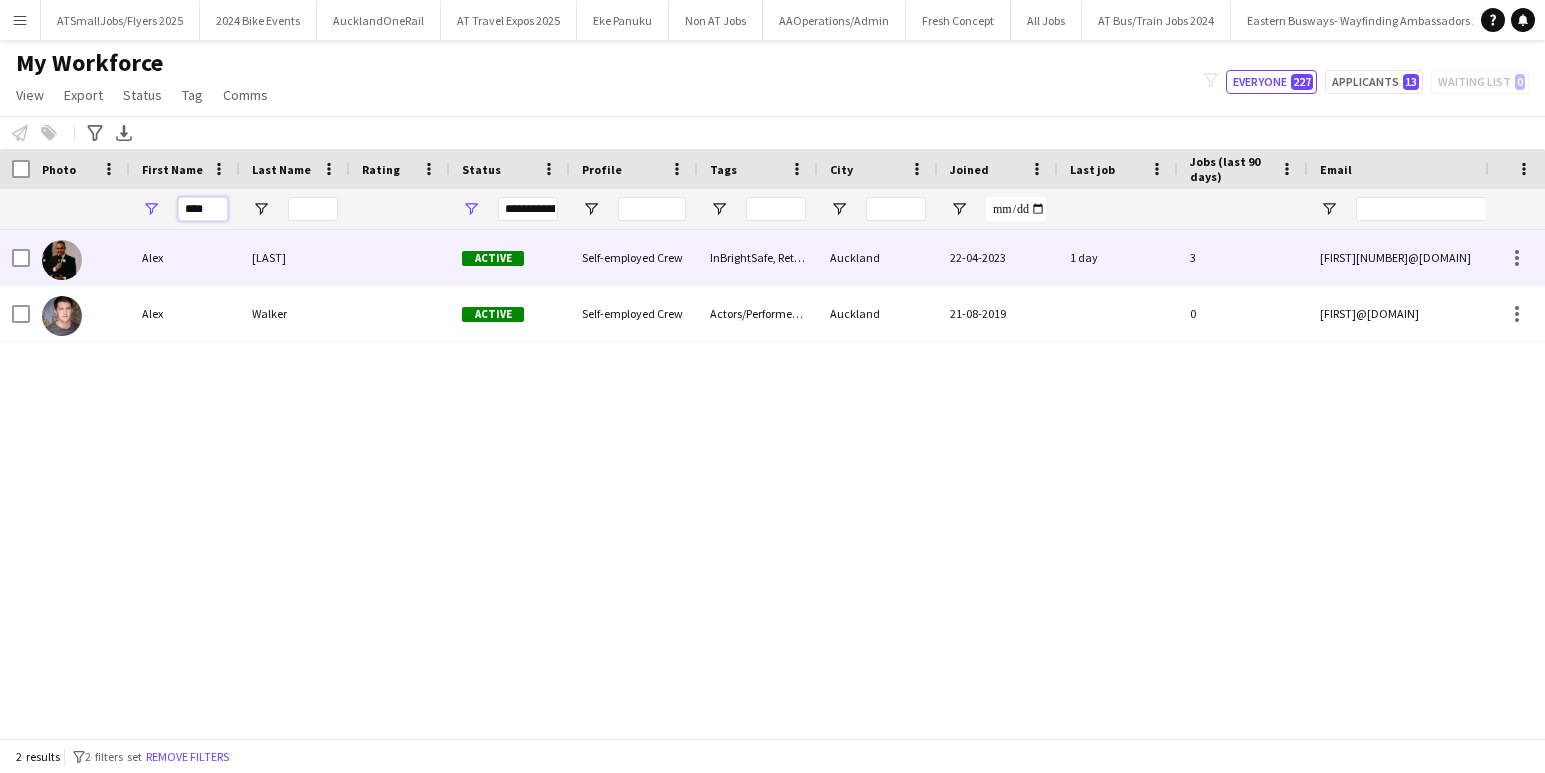 type on "****" 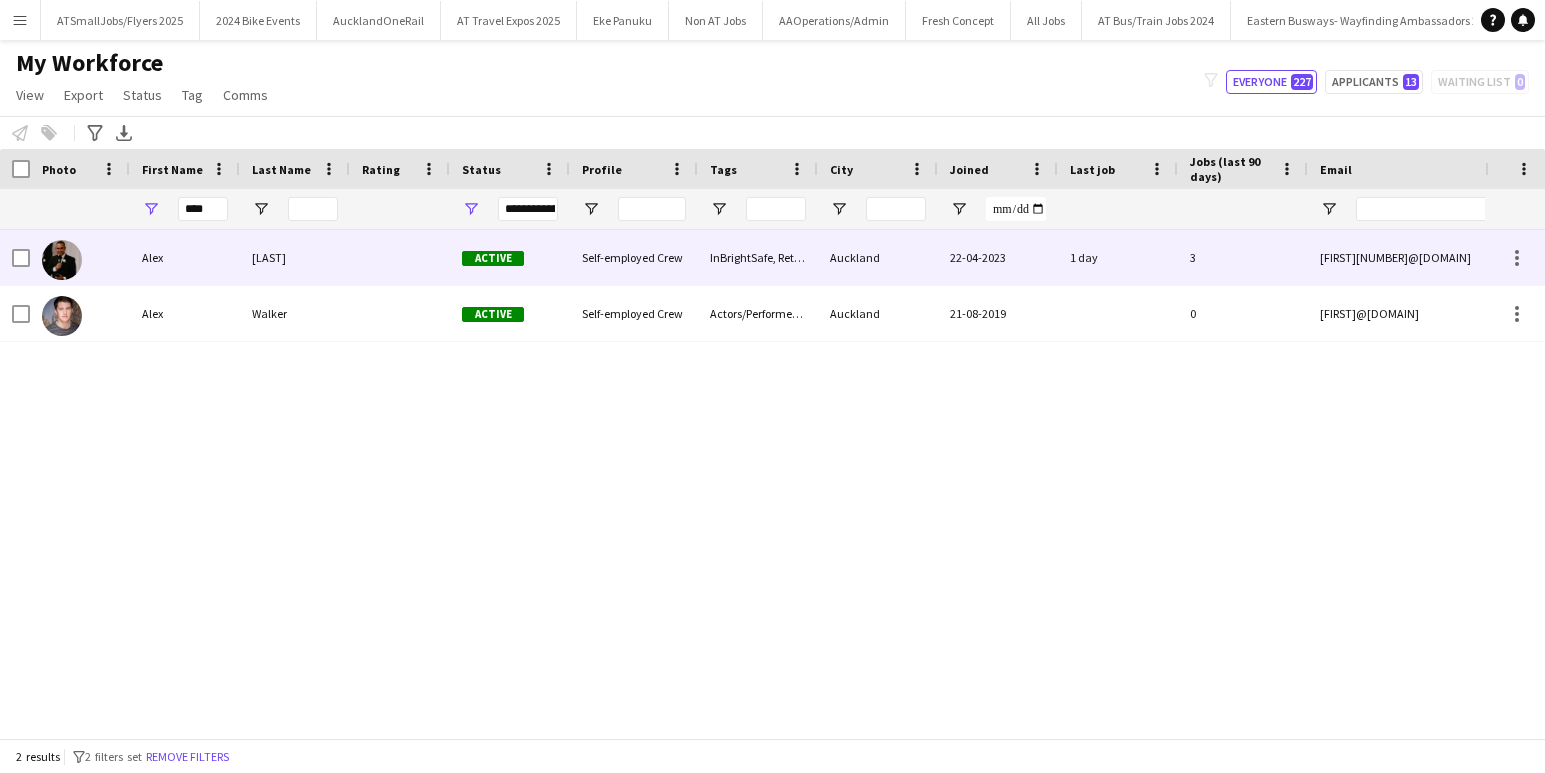 click at bounding box center (400, 257) 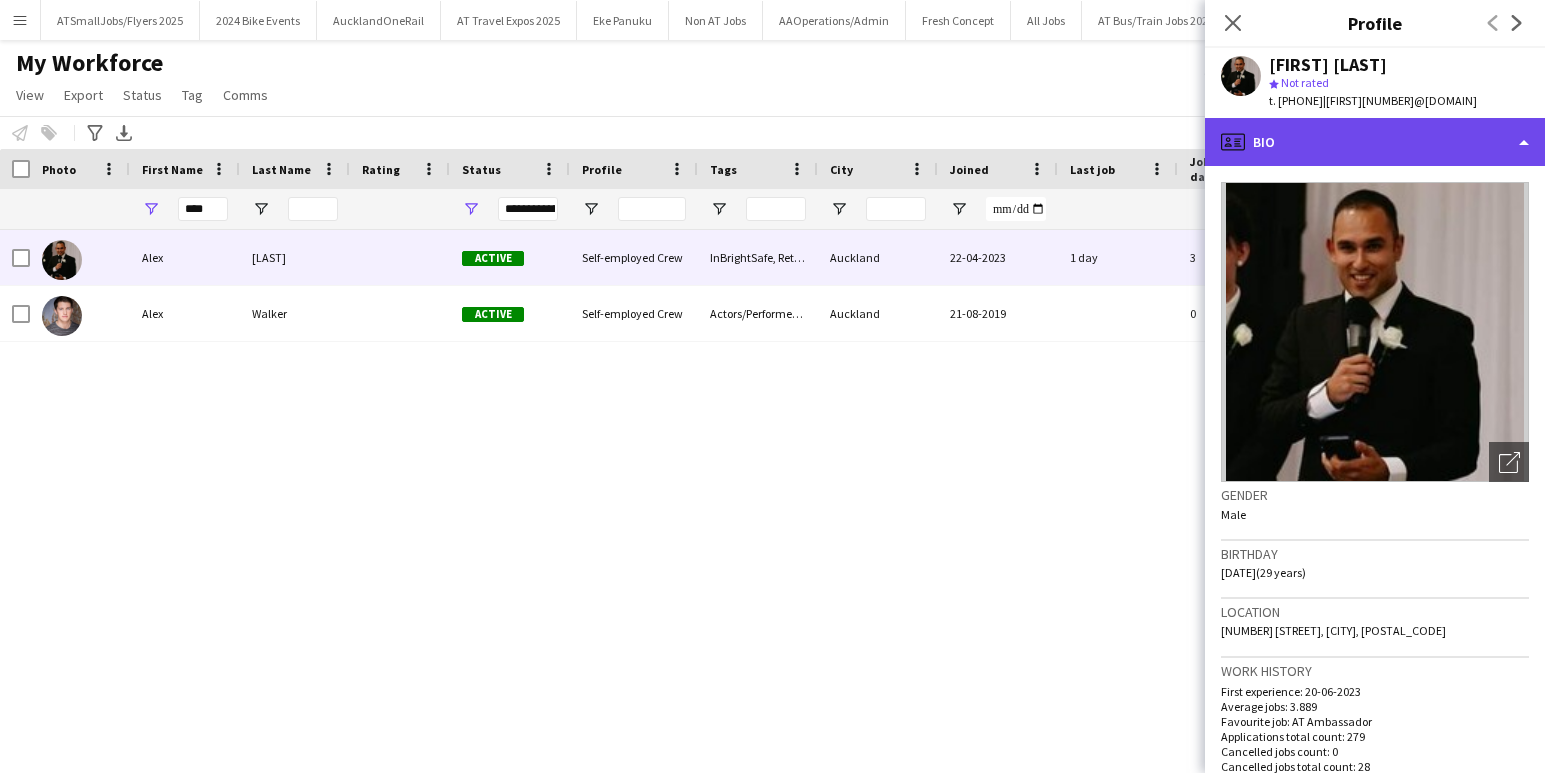 click on "profile
Bio" 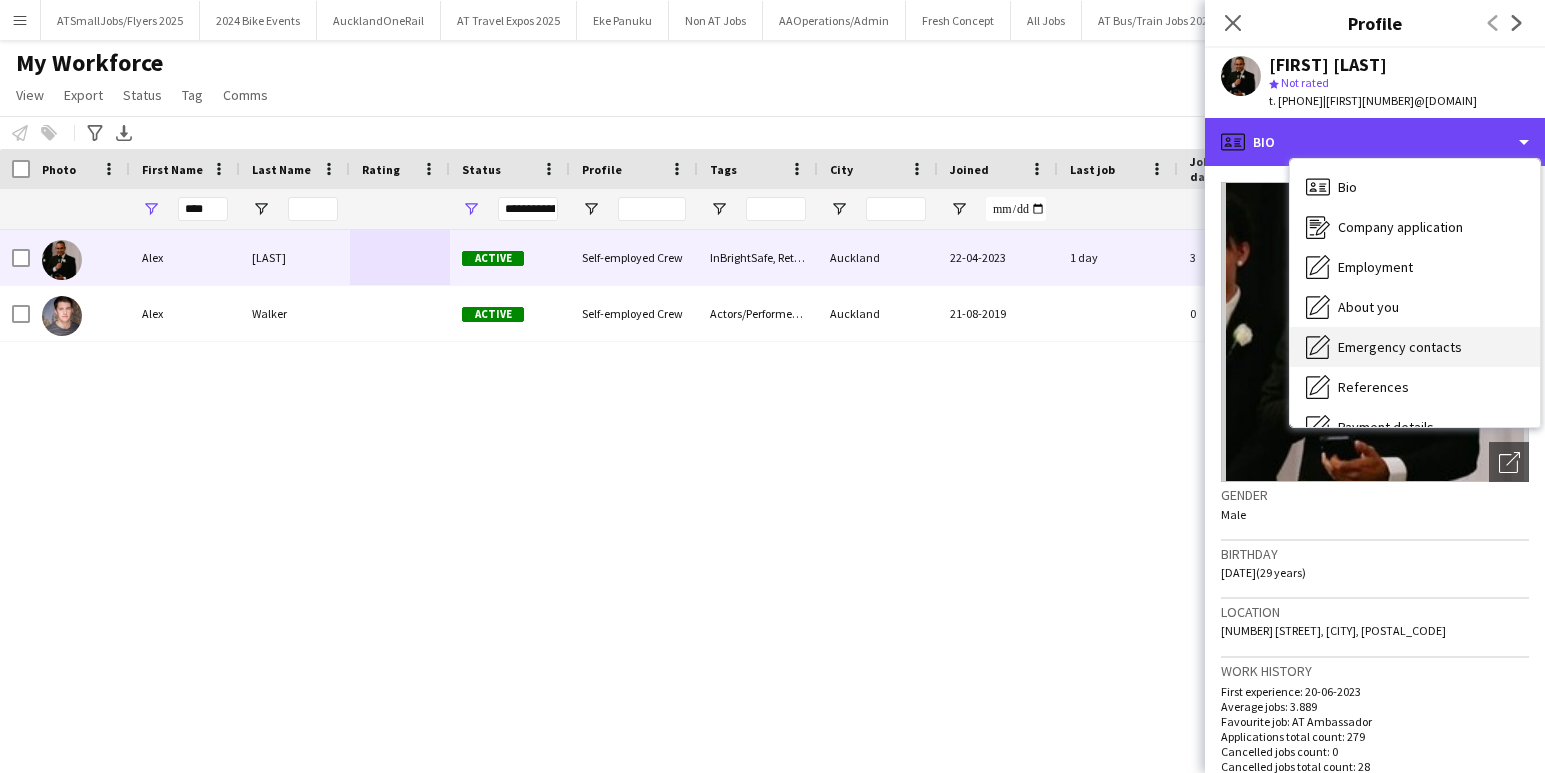scroll, scrollTop: 268, scrollLeft: 0, axis: vertical 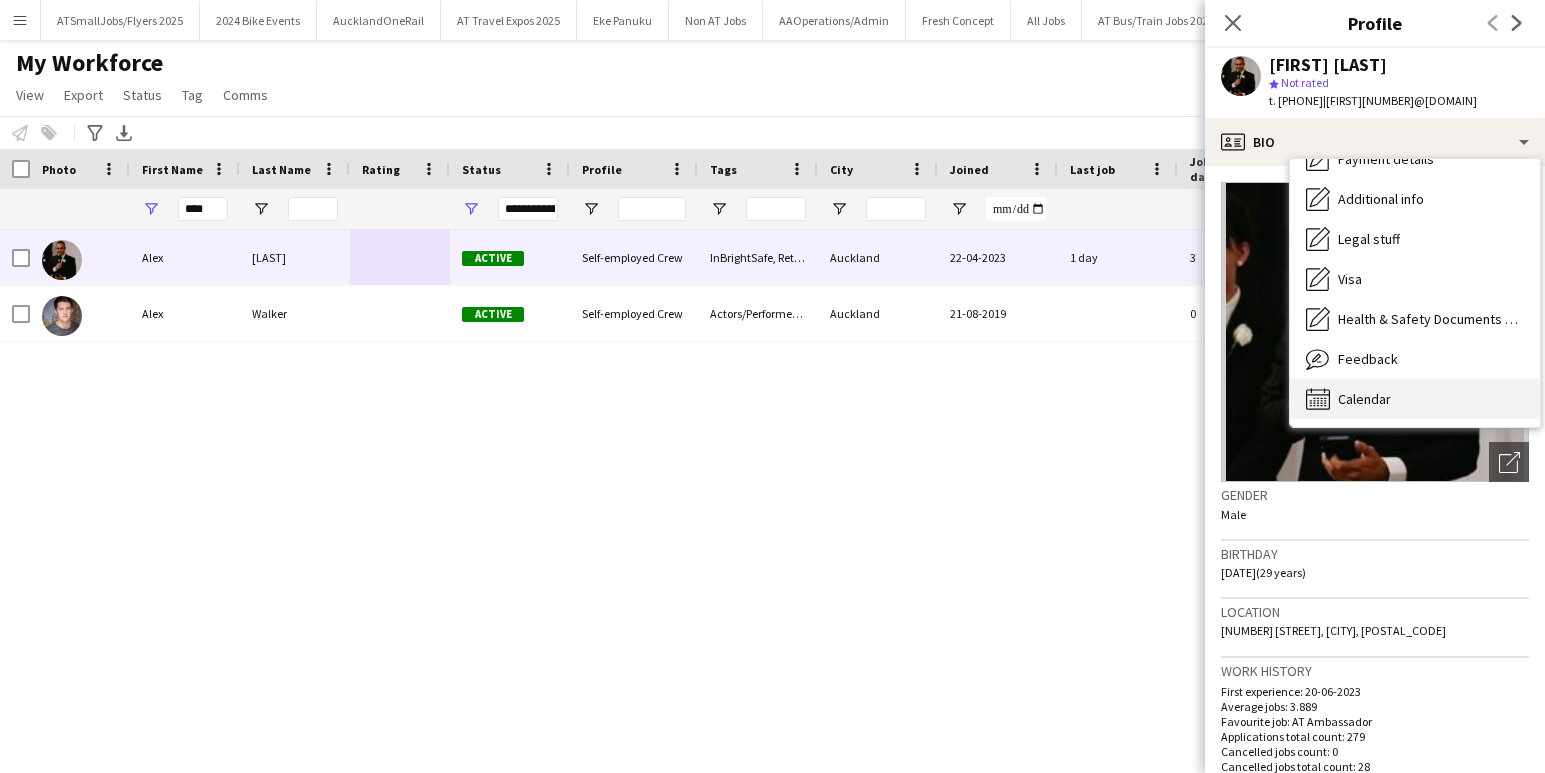 click on "Calendar" at bounding box center [1364, 399] 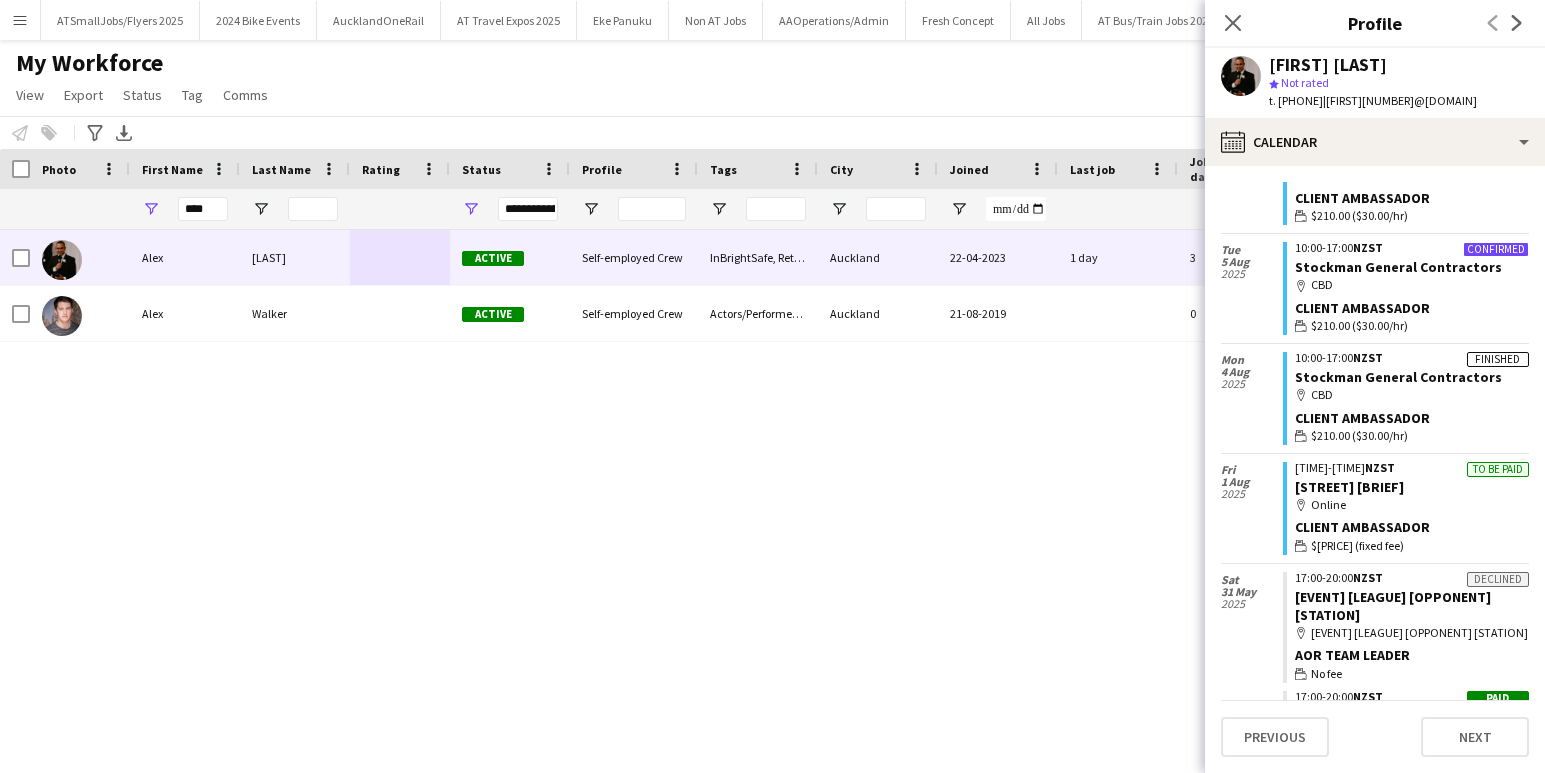 scroll, scrollTop: 2414, scrollLeft: 0, axis: vertical 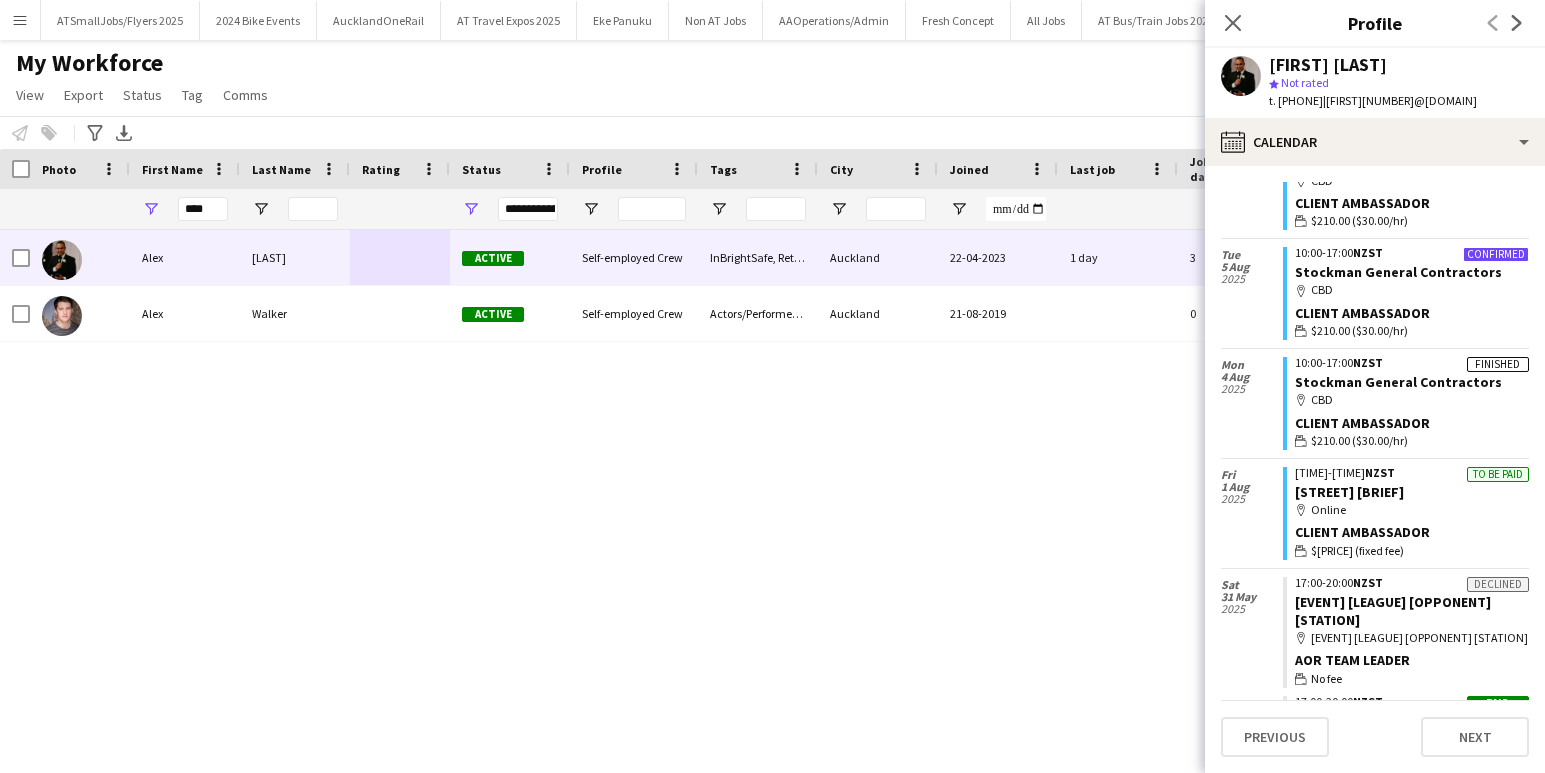 click on "4 Aug" 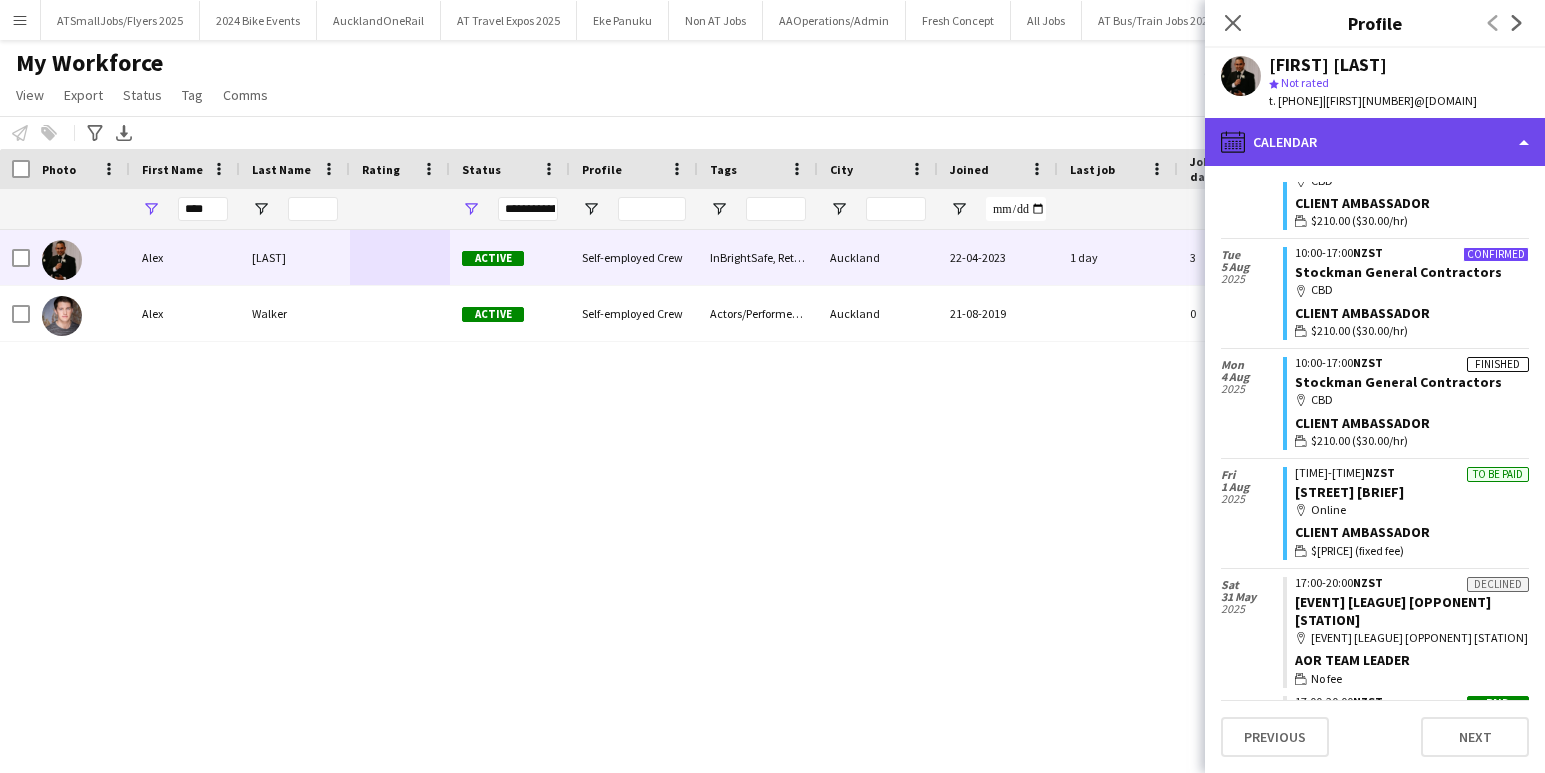 click on "calendar-full
Calendar" 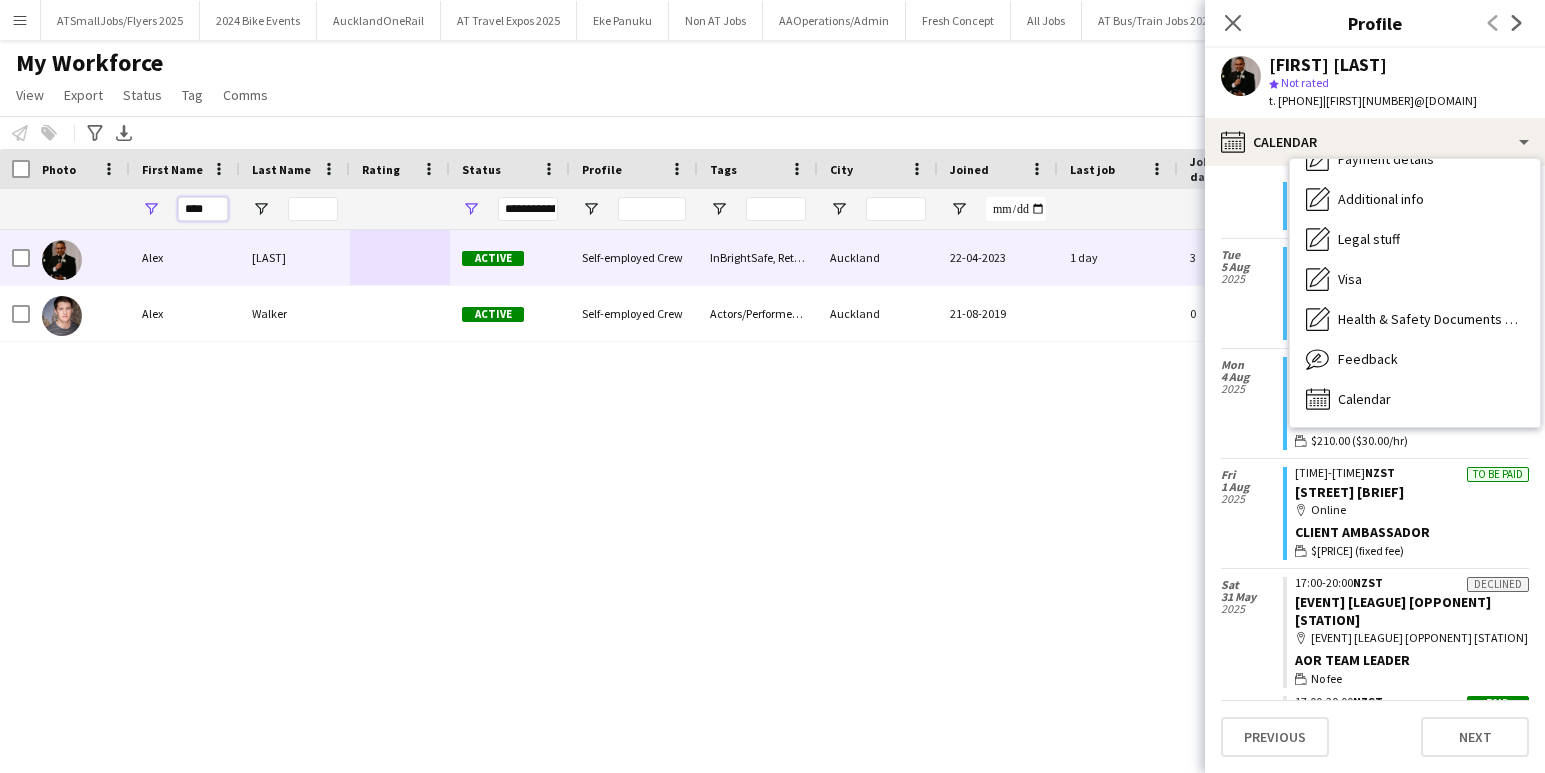 drag, startPoint x: 204, startPoint y: 208, endPoint x: 162, endPoint y: 210, distance: 42.047592 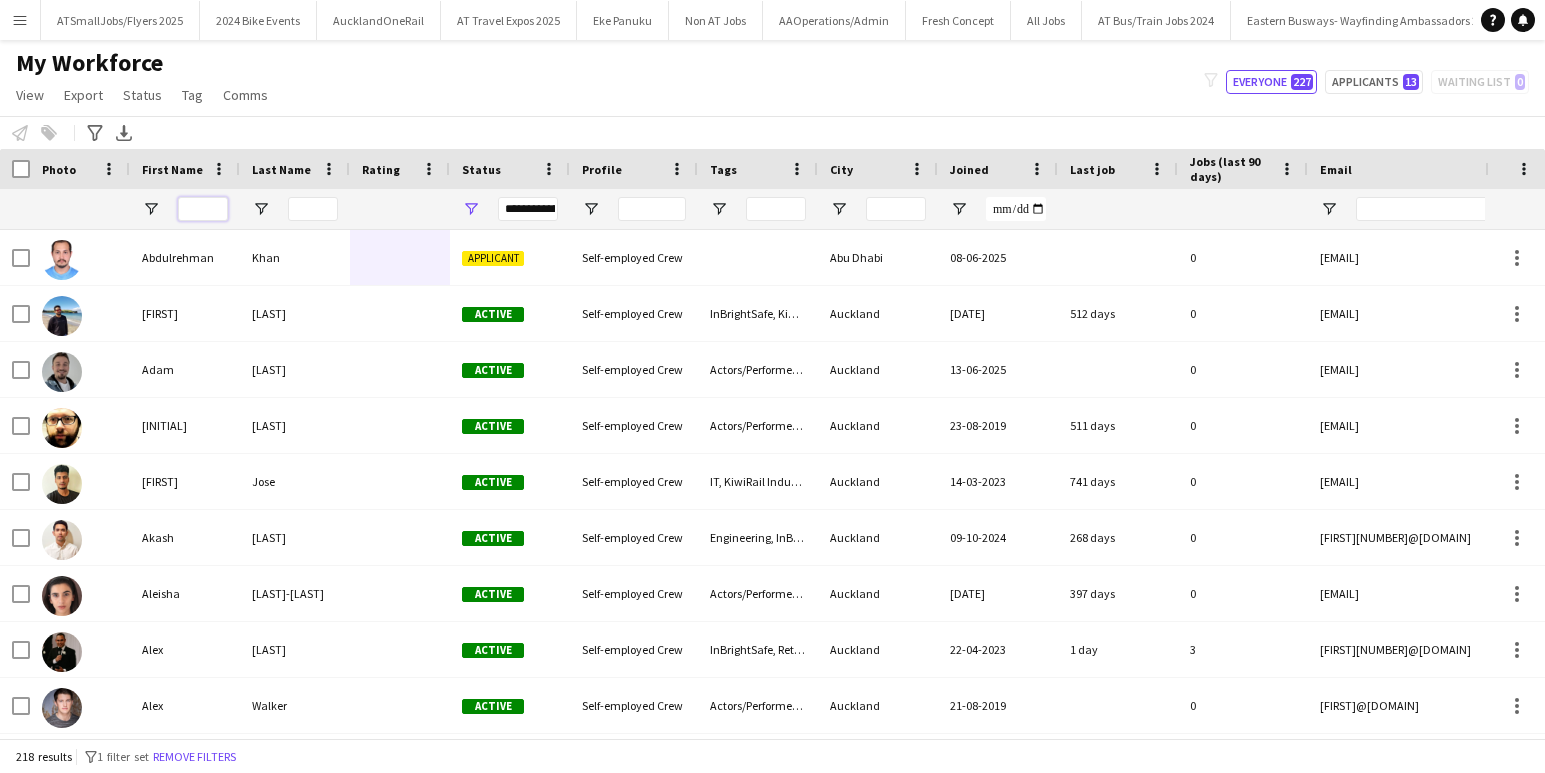 type 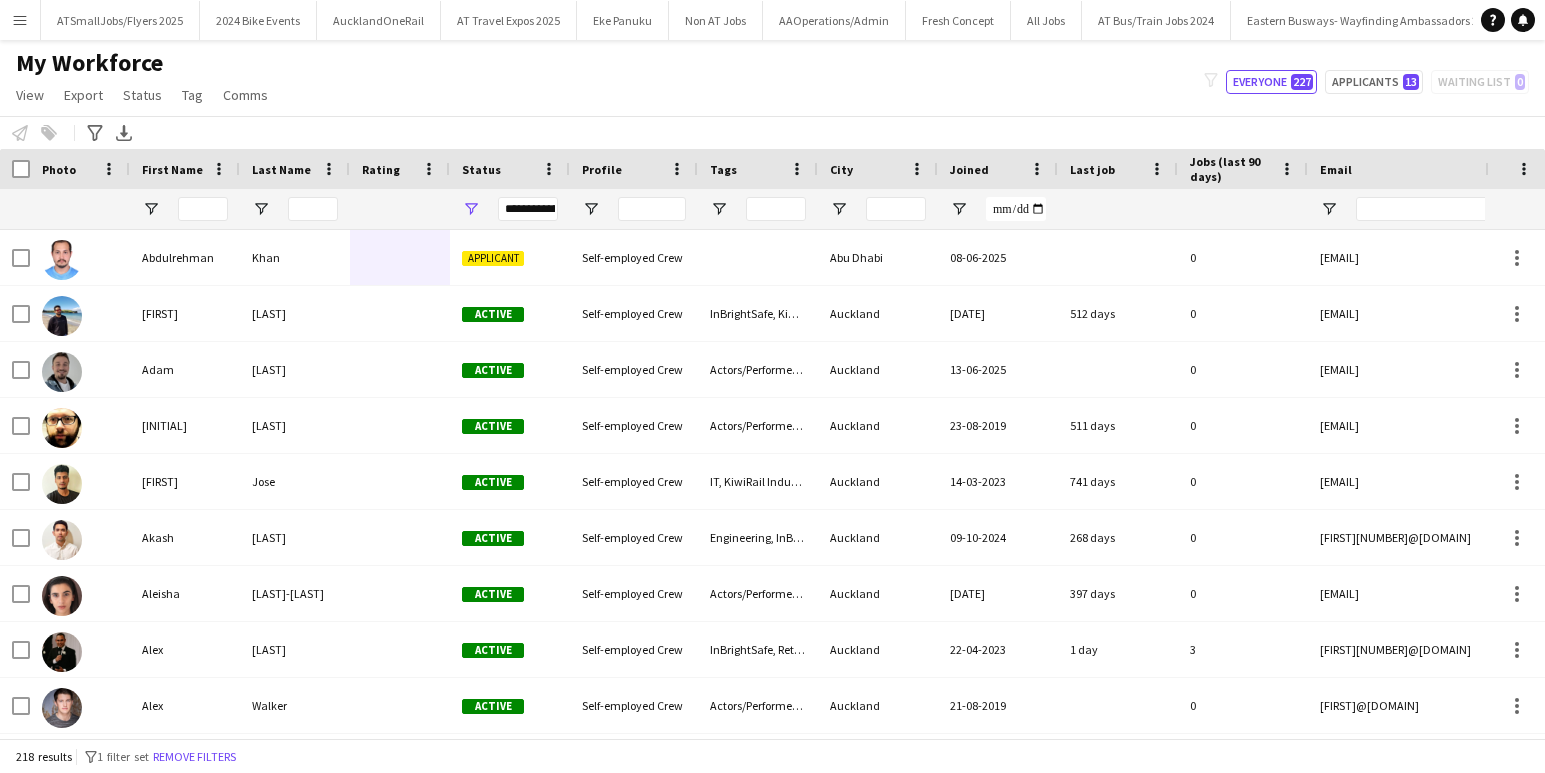 click on "Menu" at bounding box center (20, 20) 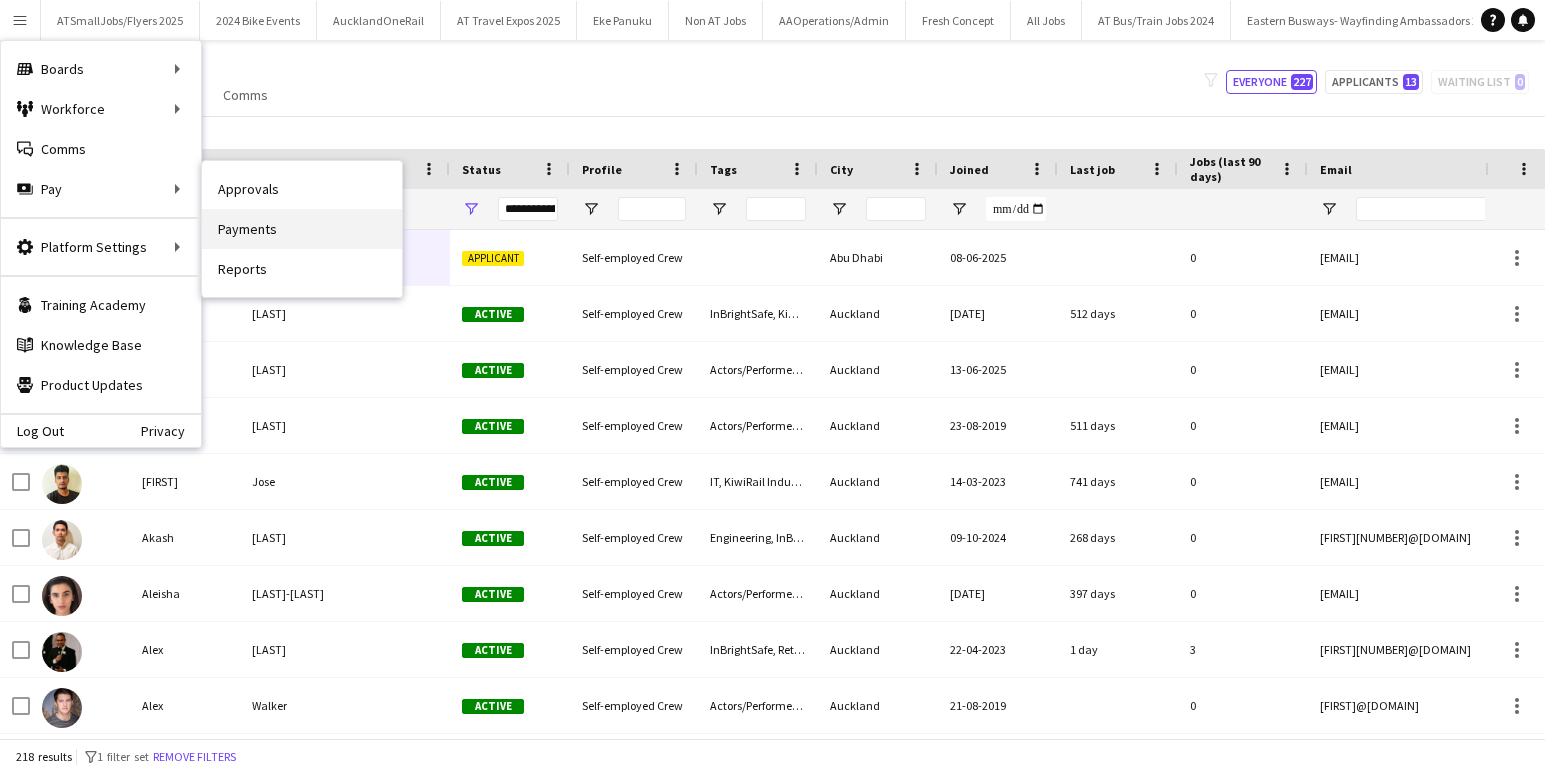 click on "Payments" at bounding box center [302, 229] 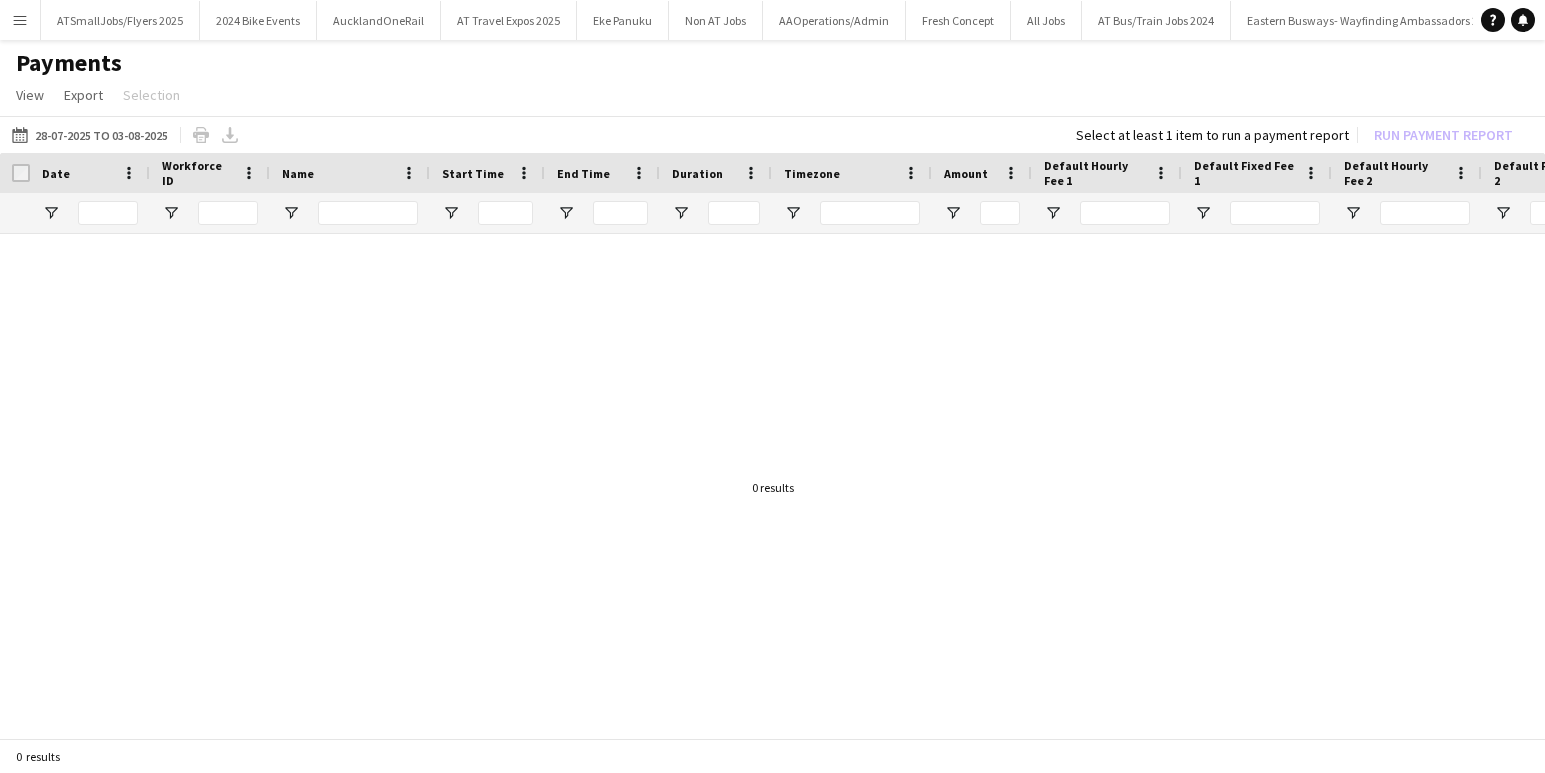 click on "Menu" at bounding box center [20, 20] 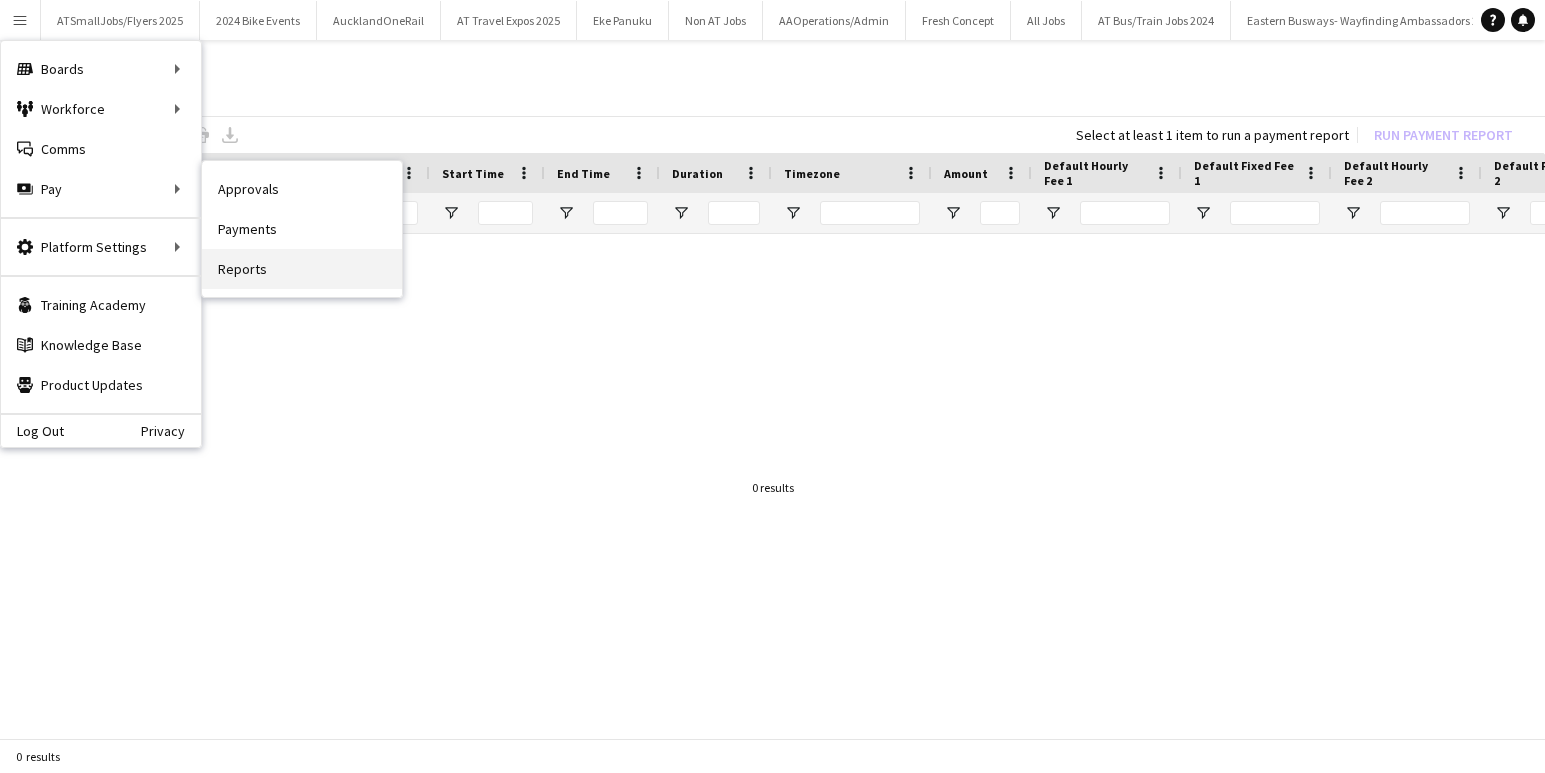 click on "Reports" at bounding box center (302, 269) 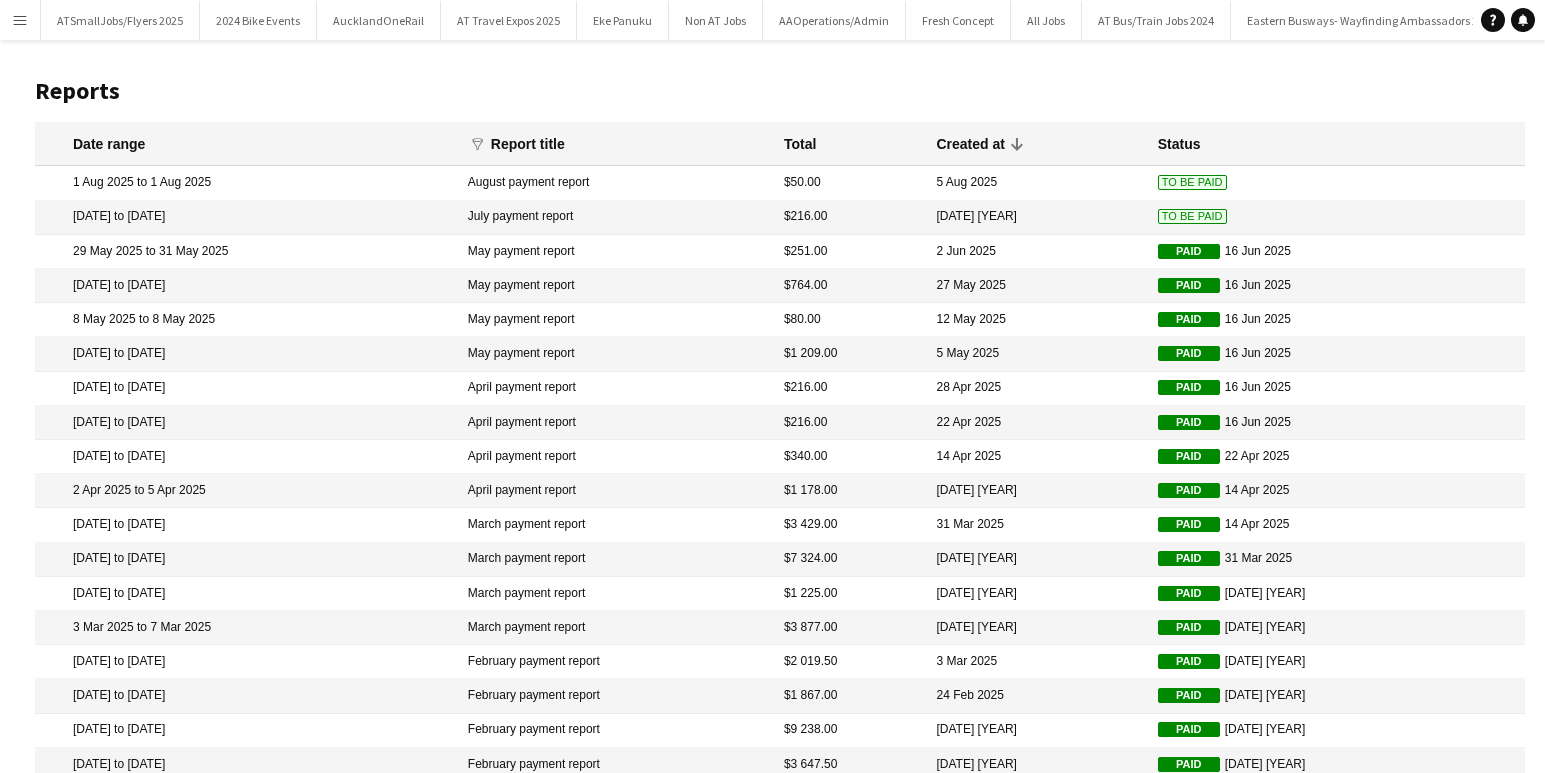 click on "To Be Paid" 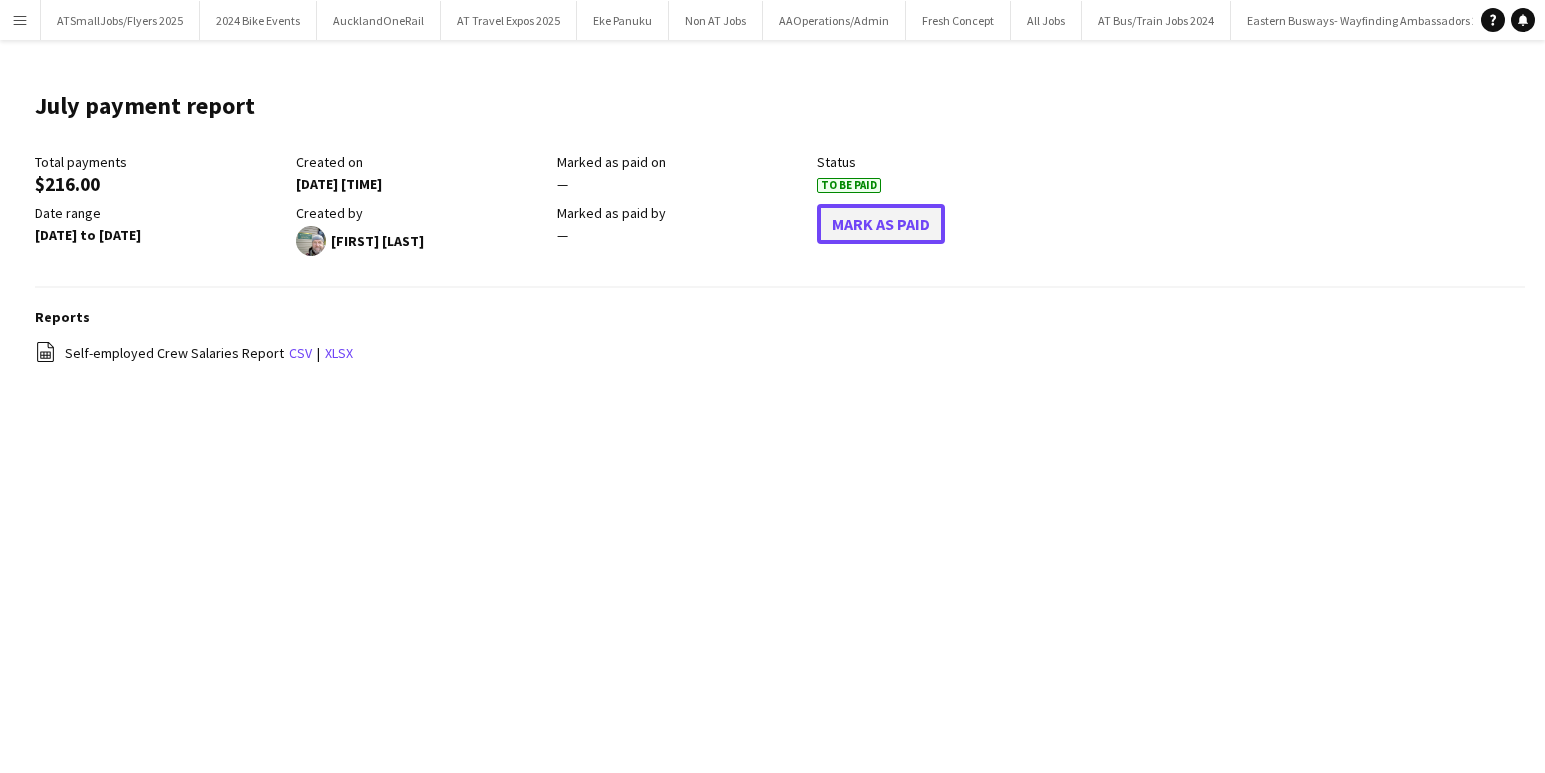 click on "Mark As Paid" 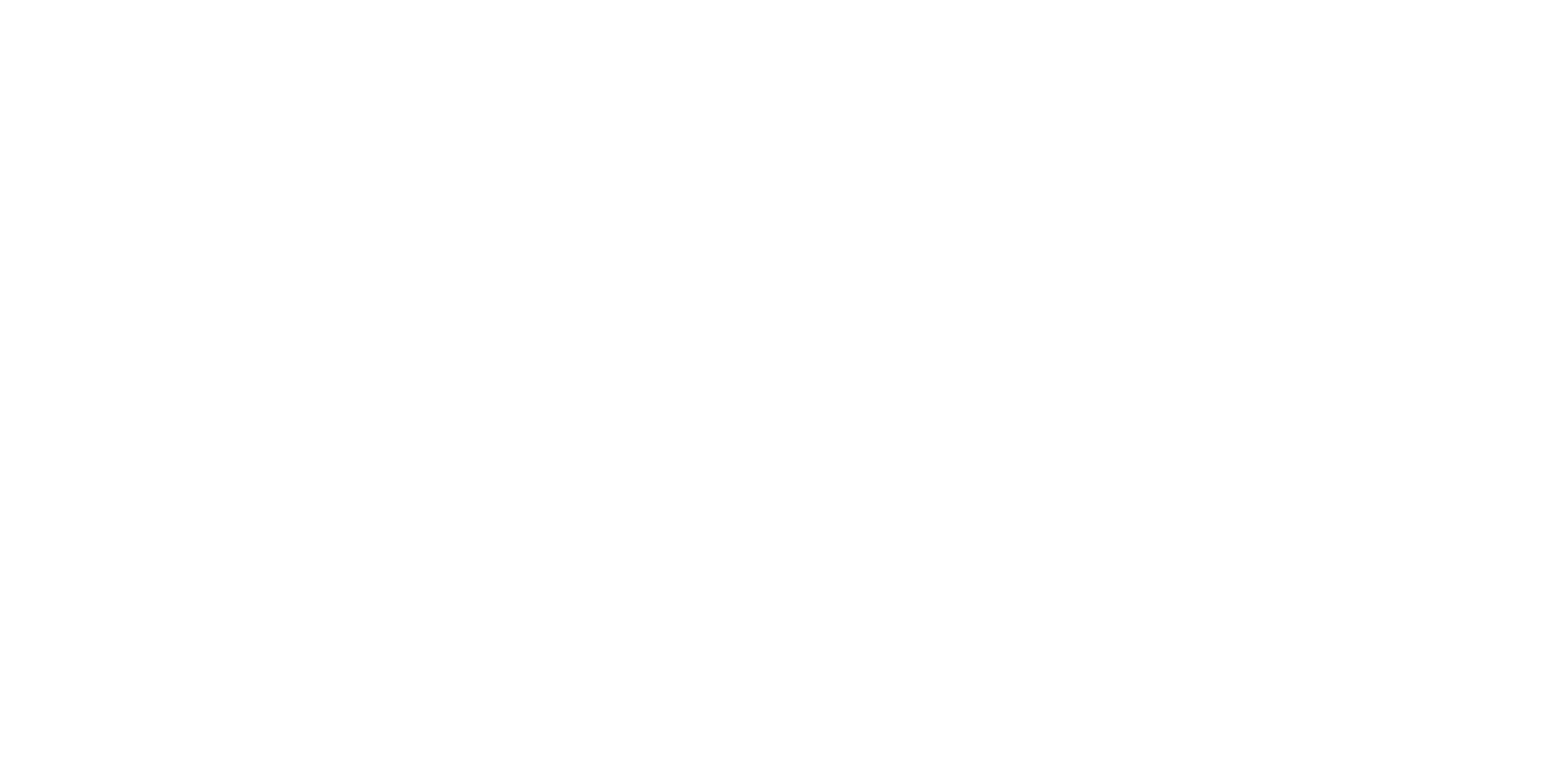 scroll, scrollTop: 0, scrollLeft: 0, axis: both 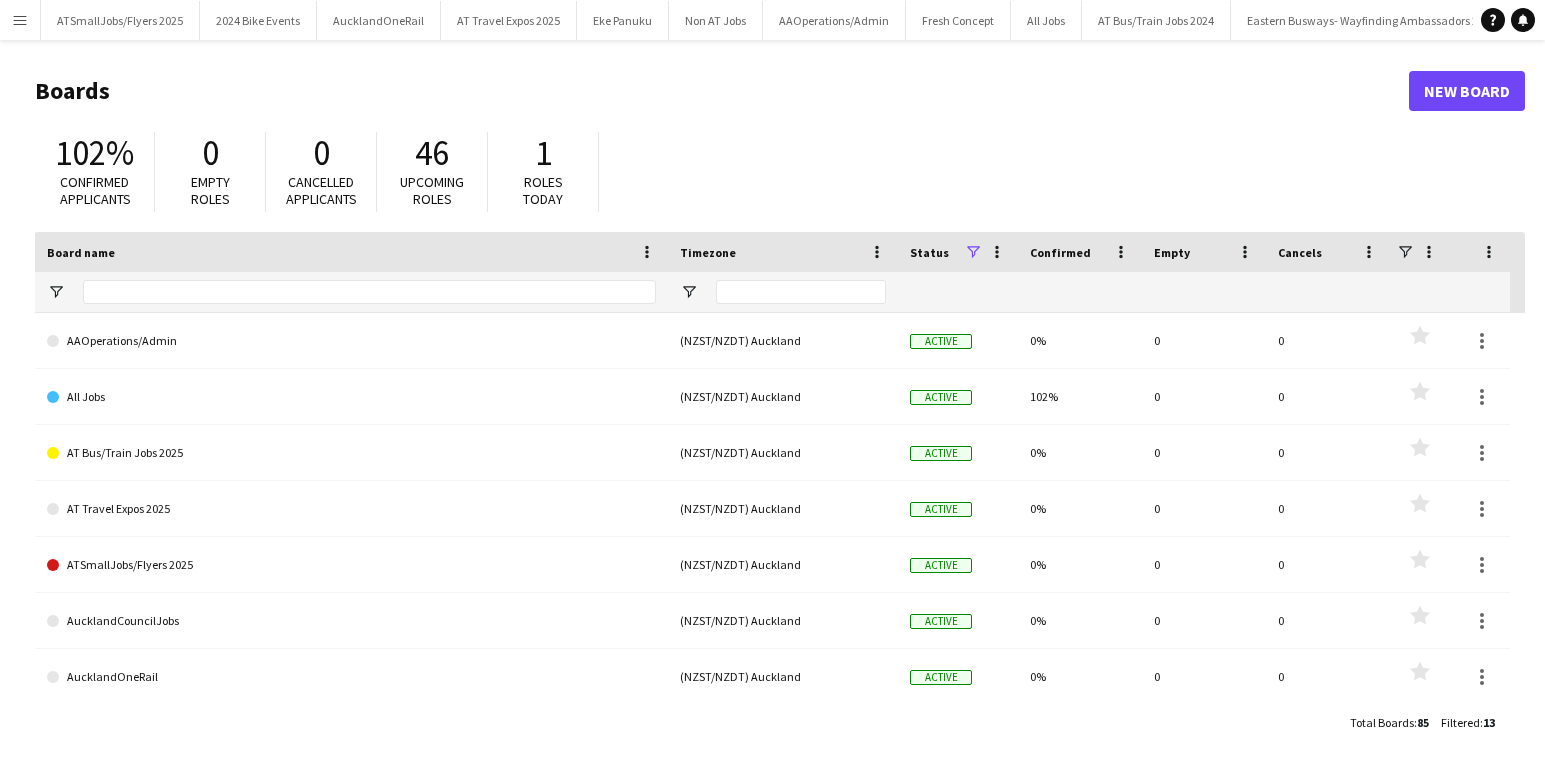 click on "Menu" at bounding box center (20, 20) 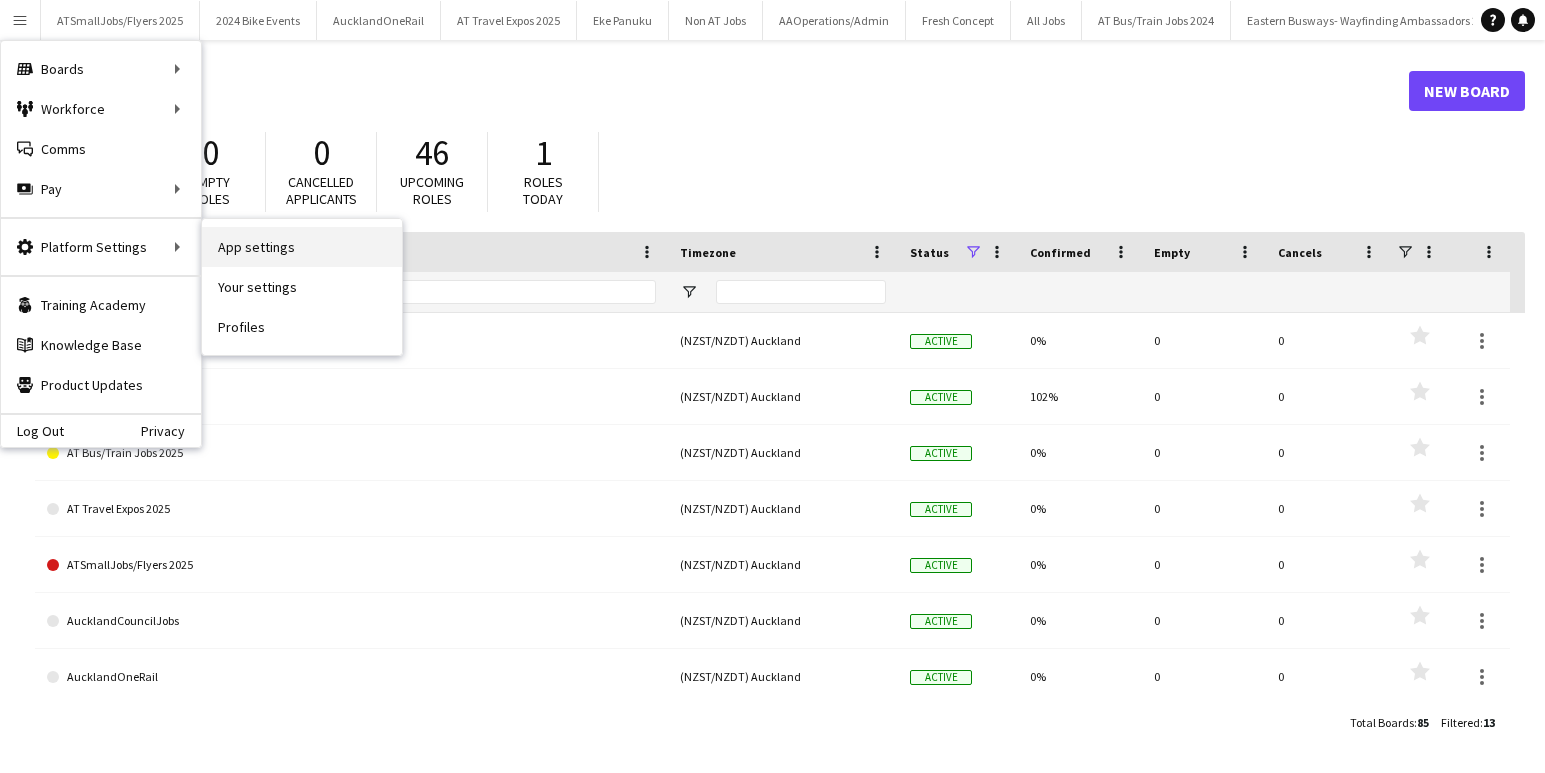 click on "App settings" at bounding box center (302, 247) 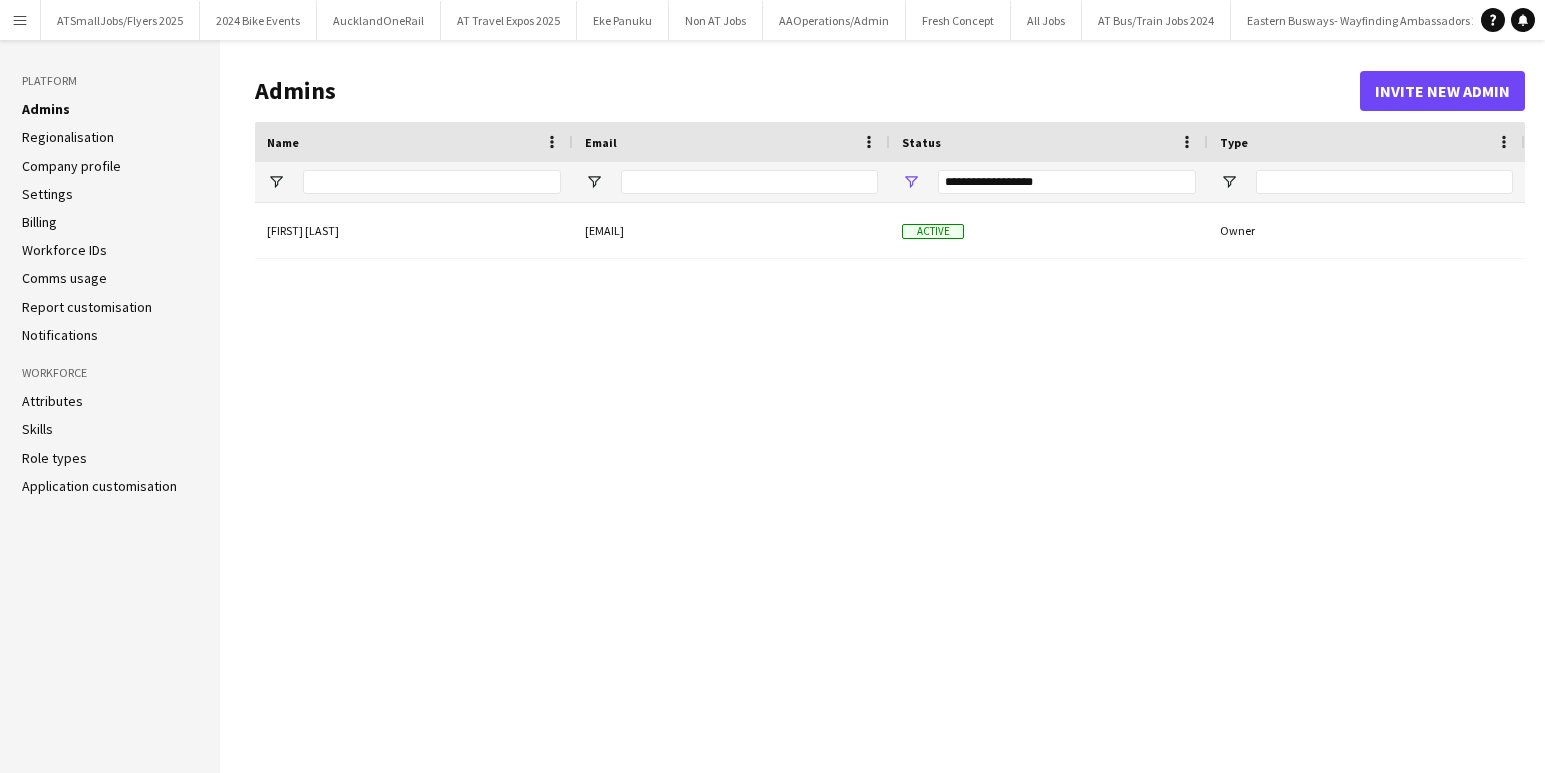 click on "Settings" 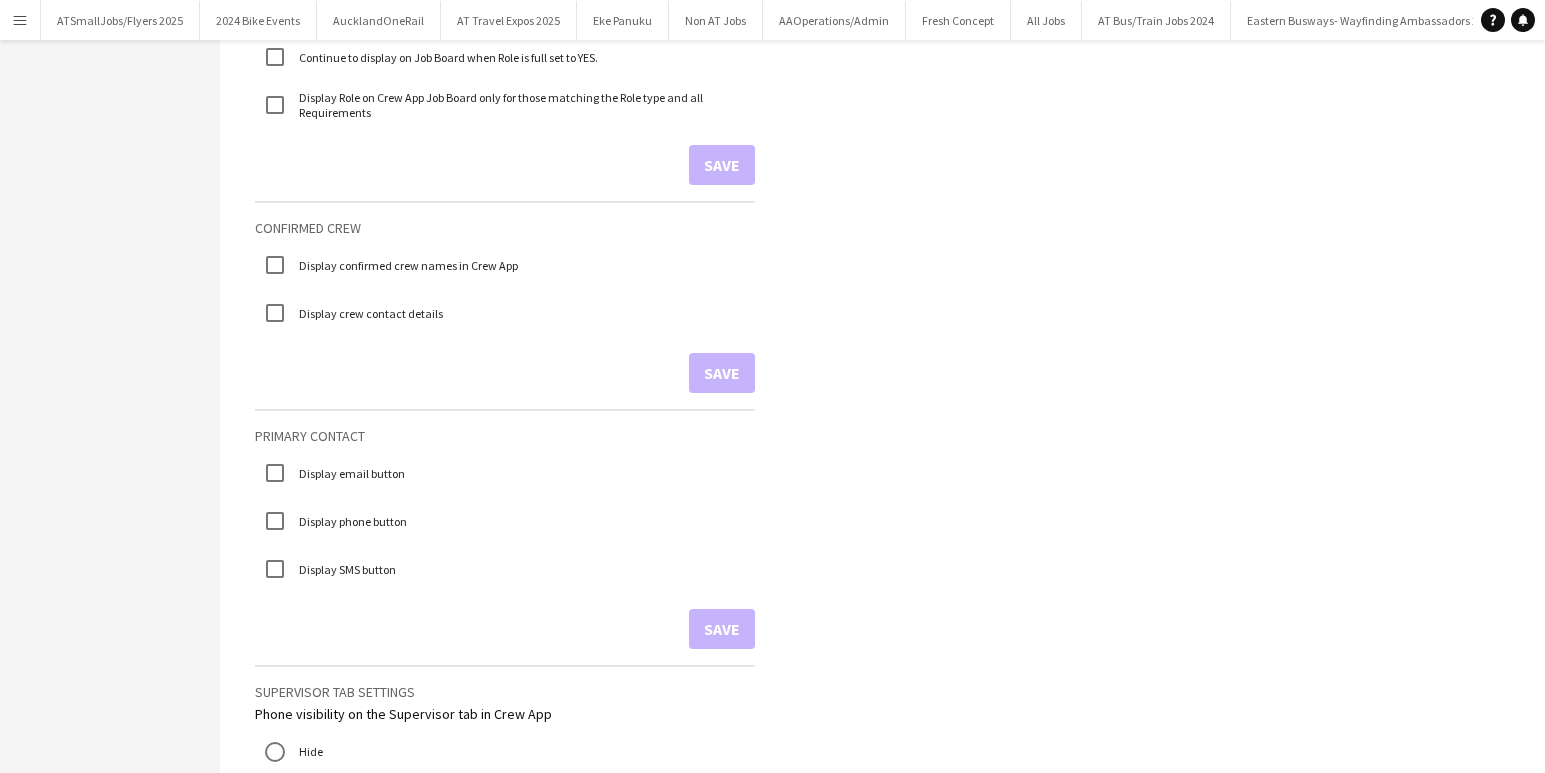 scroll, scrollTop: 0, scrollLeft: 0, axis: both 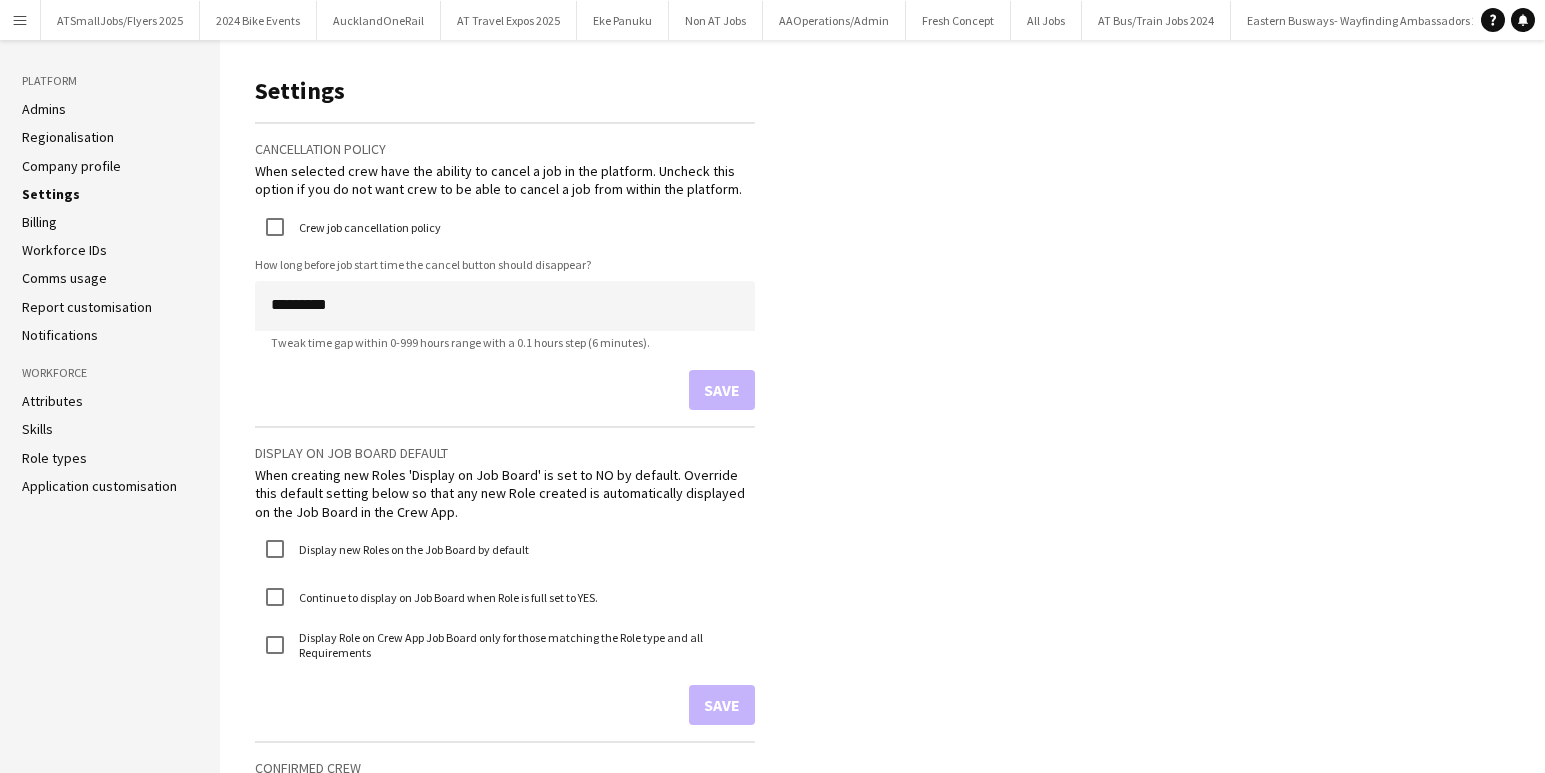 click on "Report customisation" 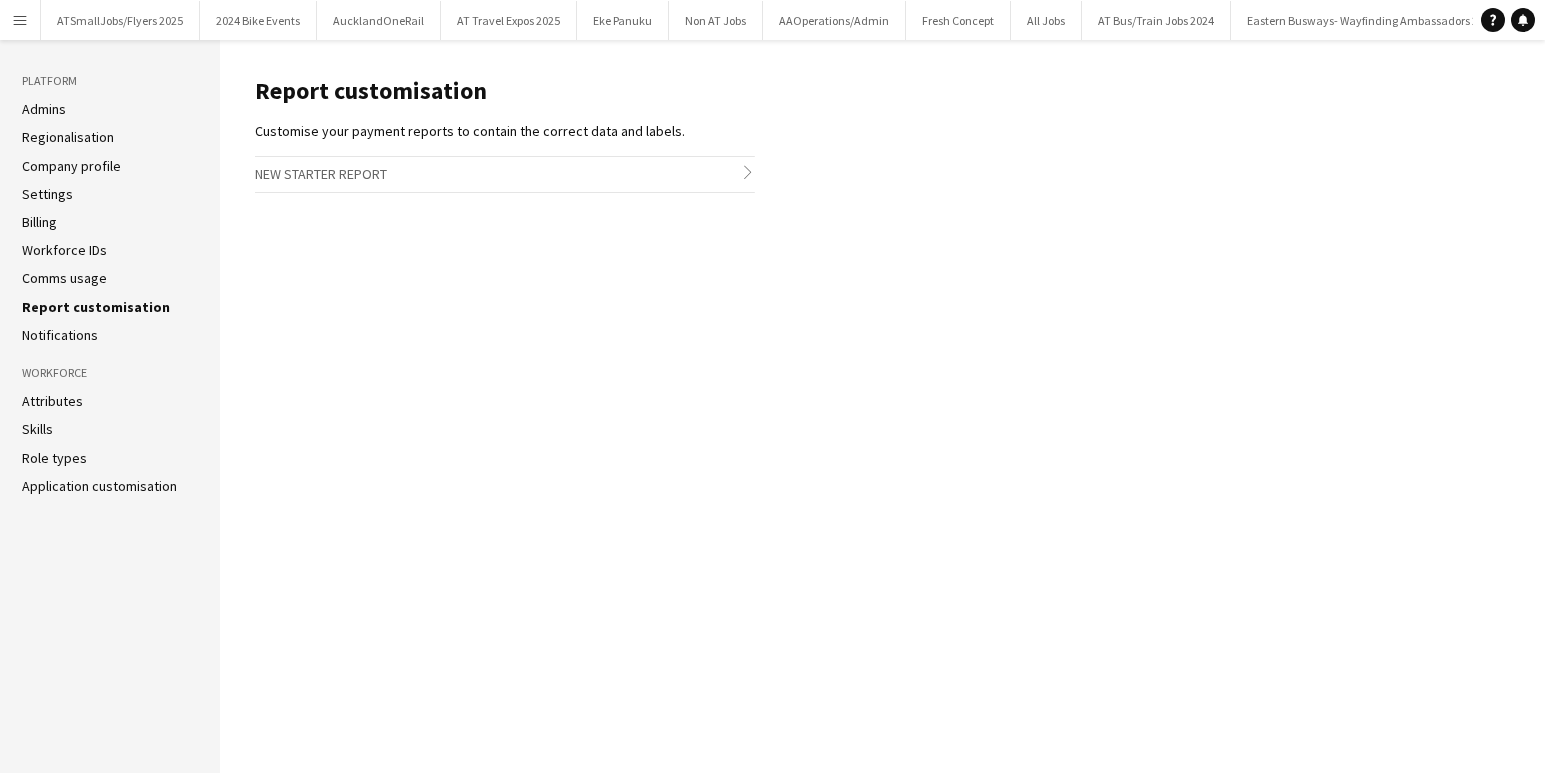 click on "New starter report
chevron-right" 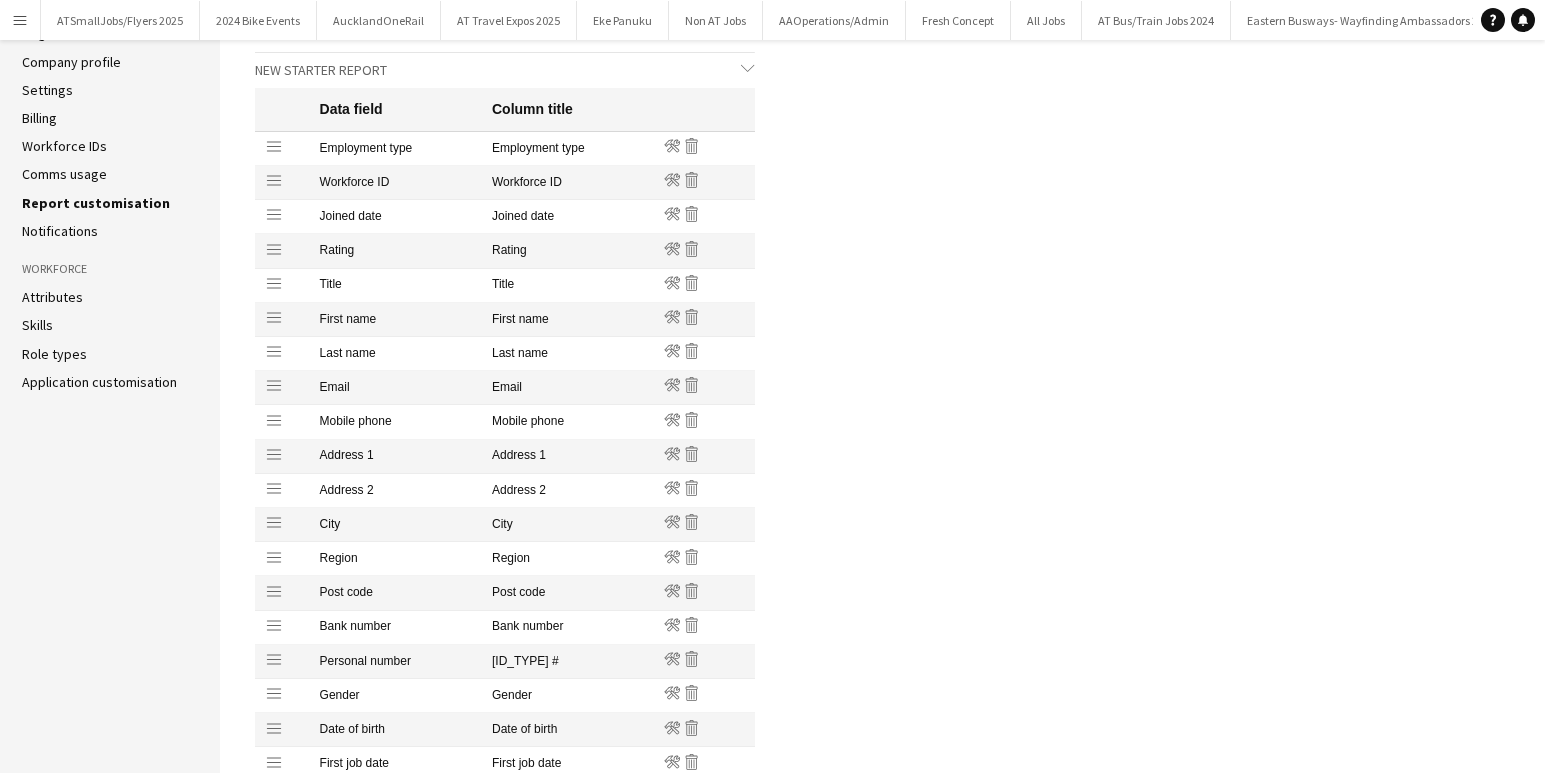 scroll, scrollTop: 0, scrollLeft: 0, axis: both 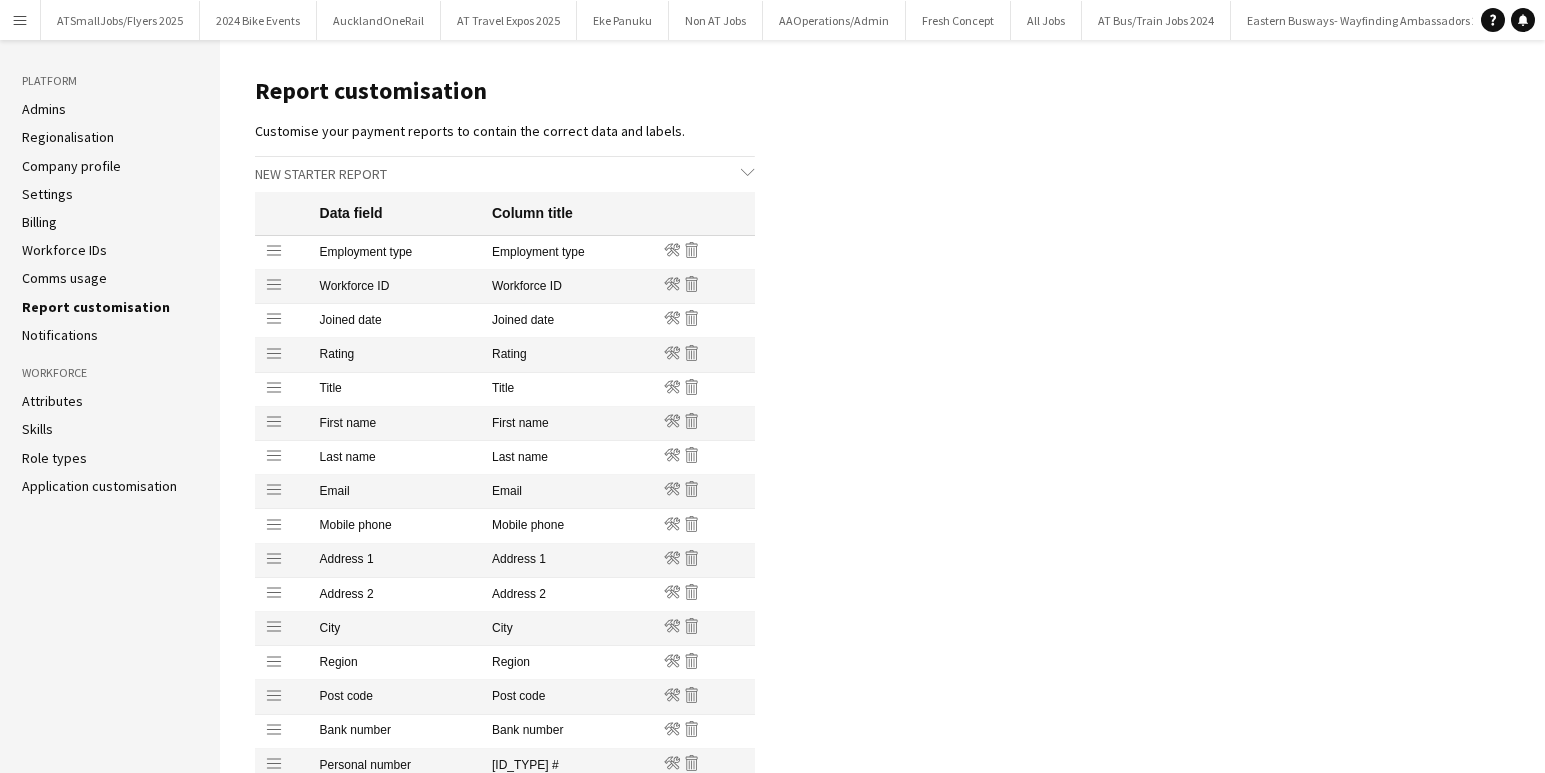 click on "Attributes" 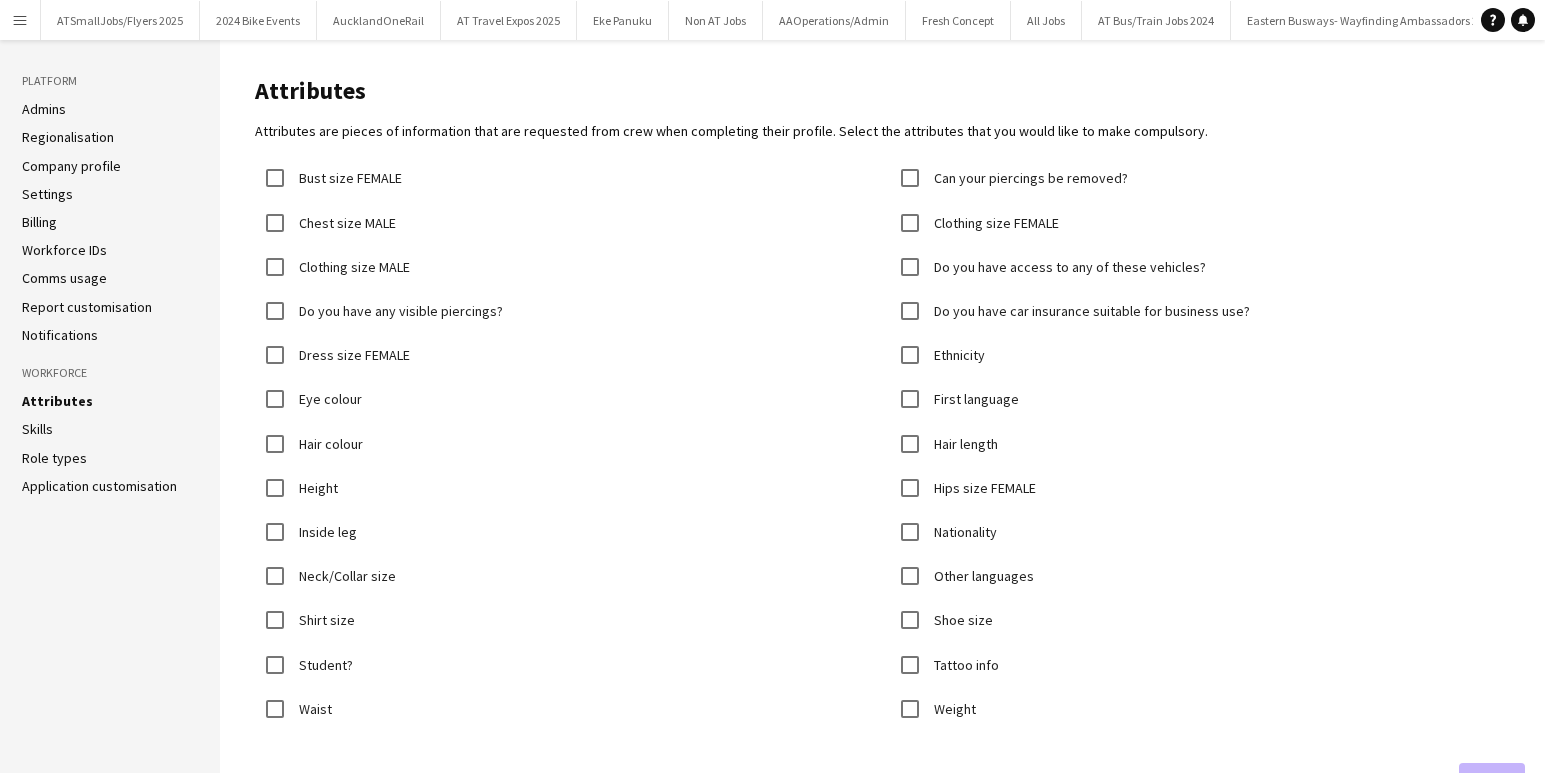 click on "Settings" 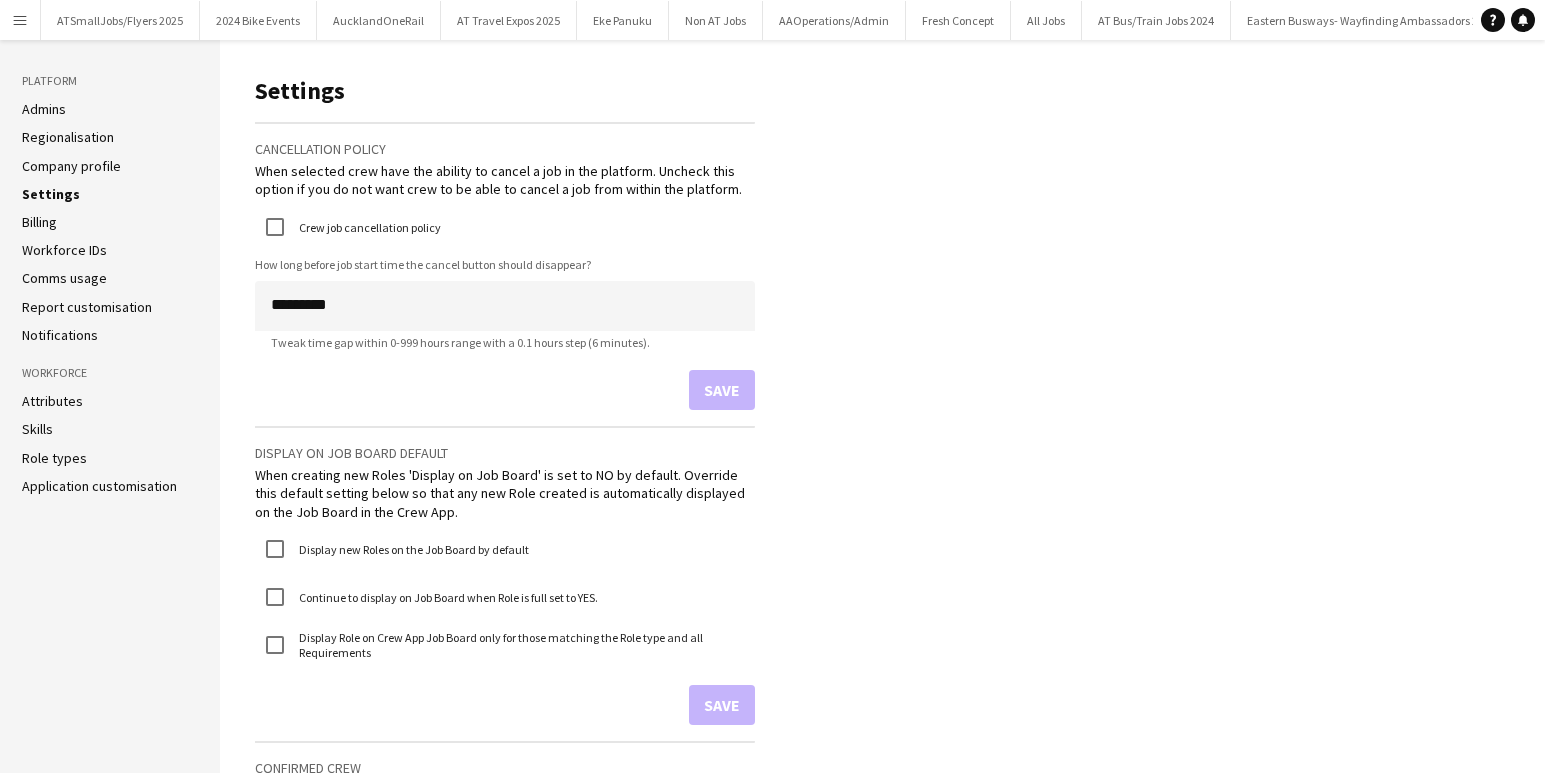 click on "Billing" 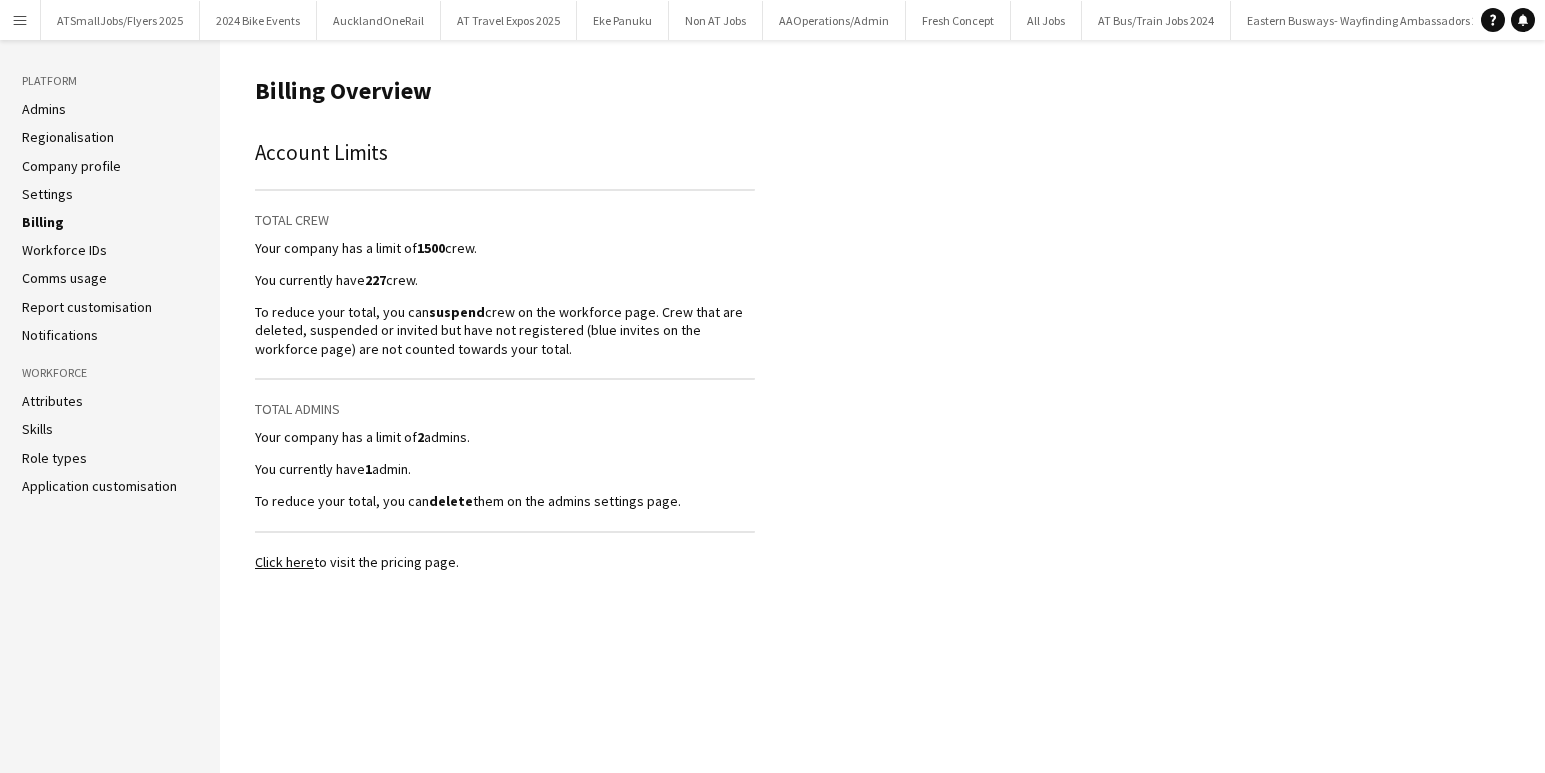click on "Notifications" 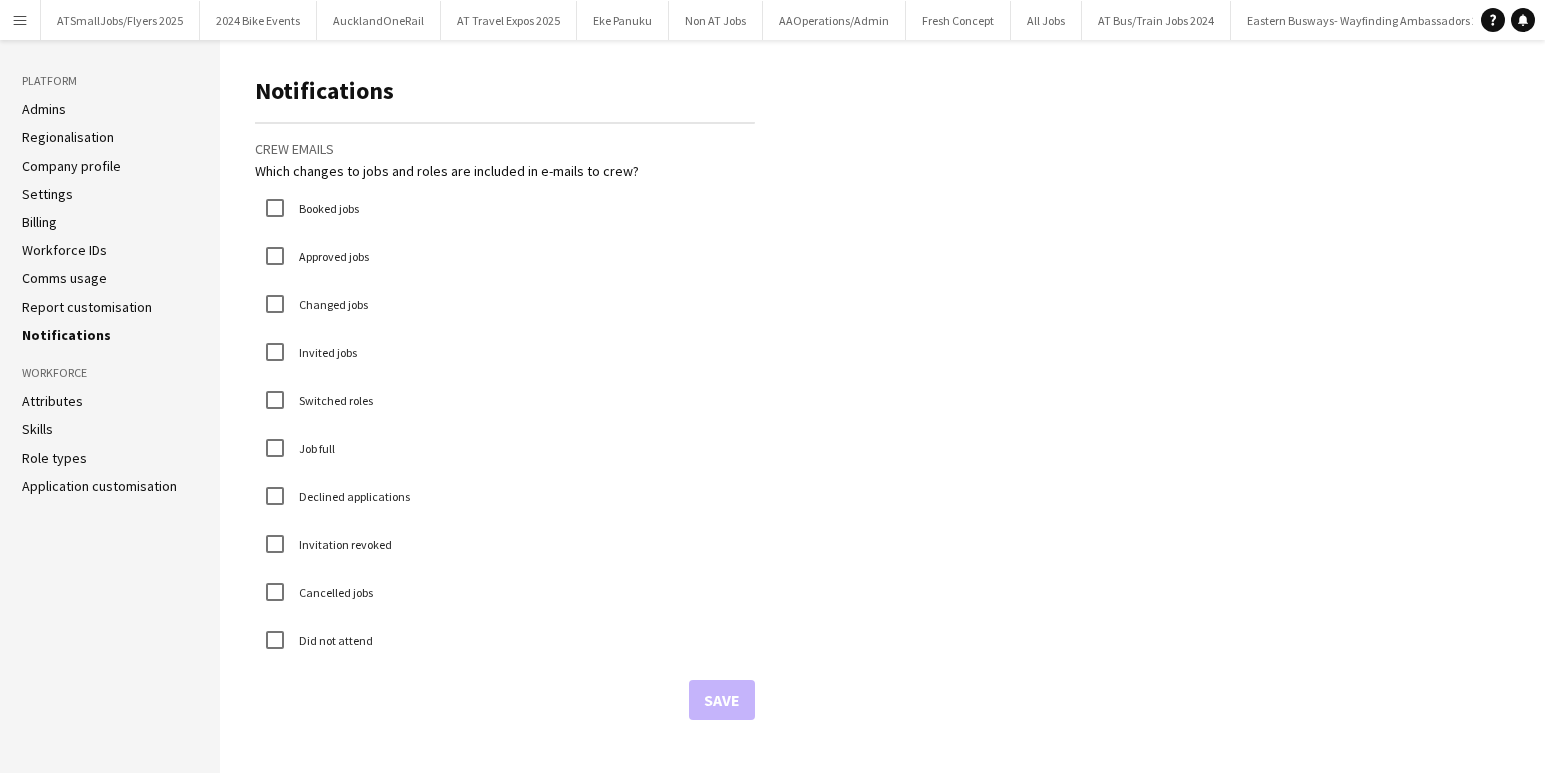 click on "Report customisation" 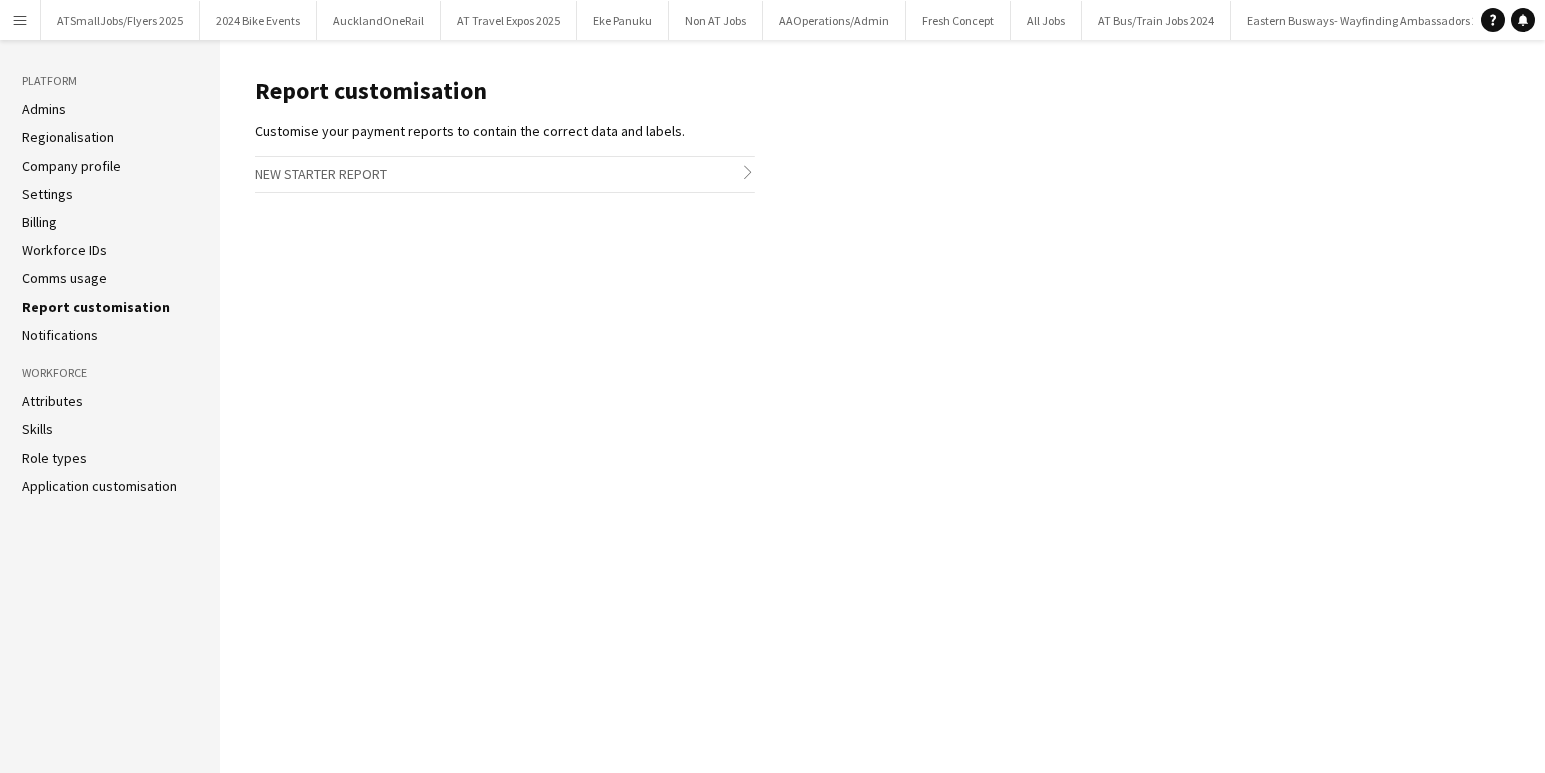 click on "New starter report
chevron-right" 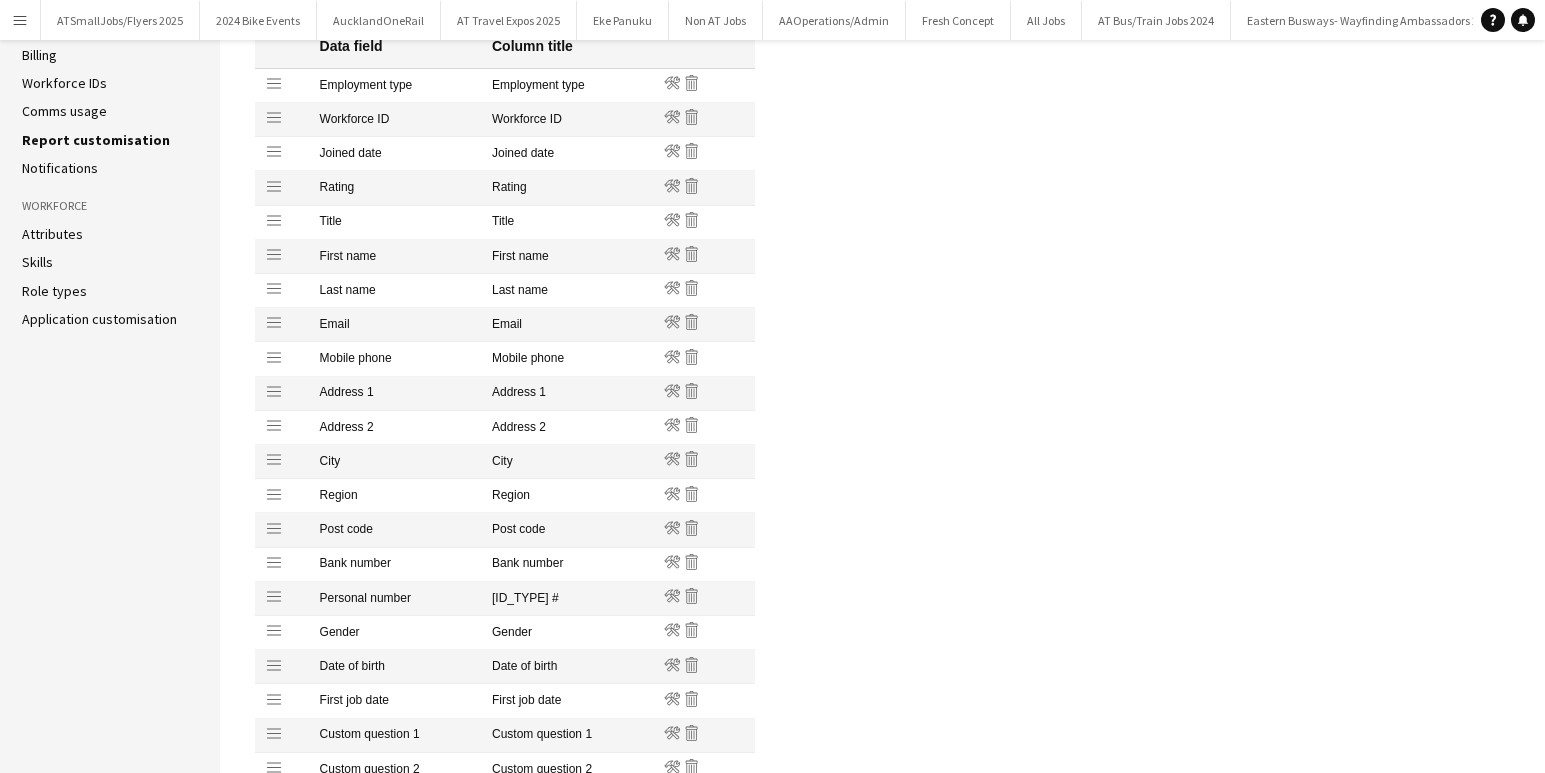 scroll, scrollTop: 0, scrollLeft: 0, axis: both 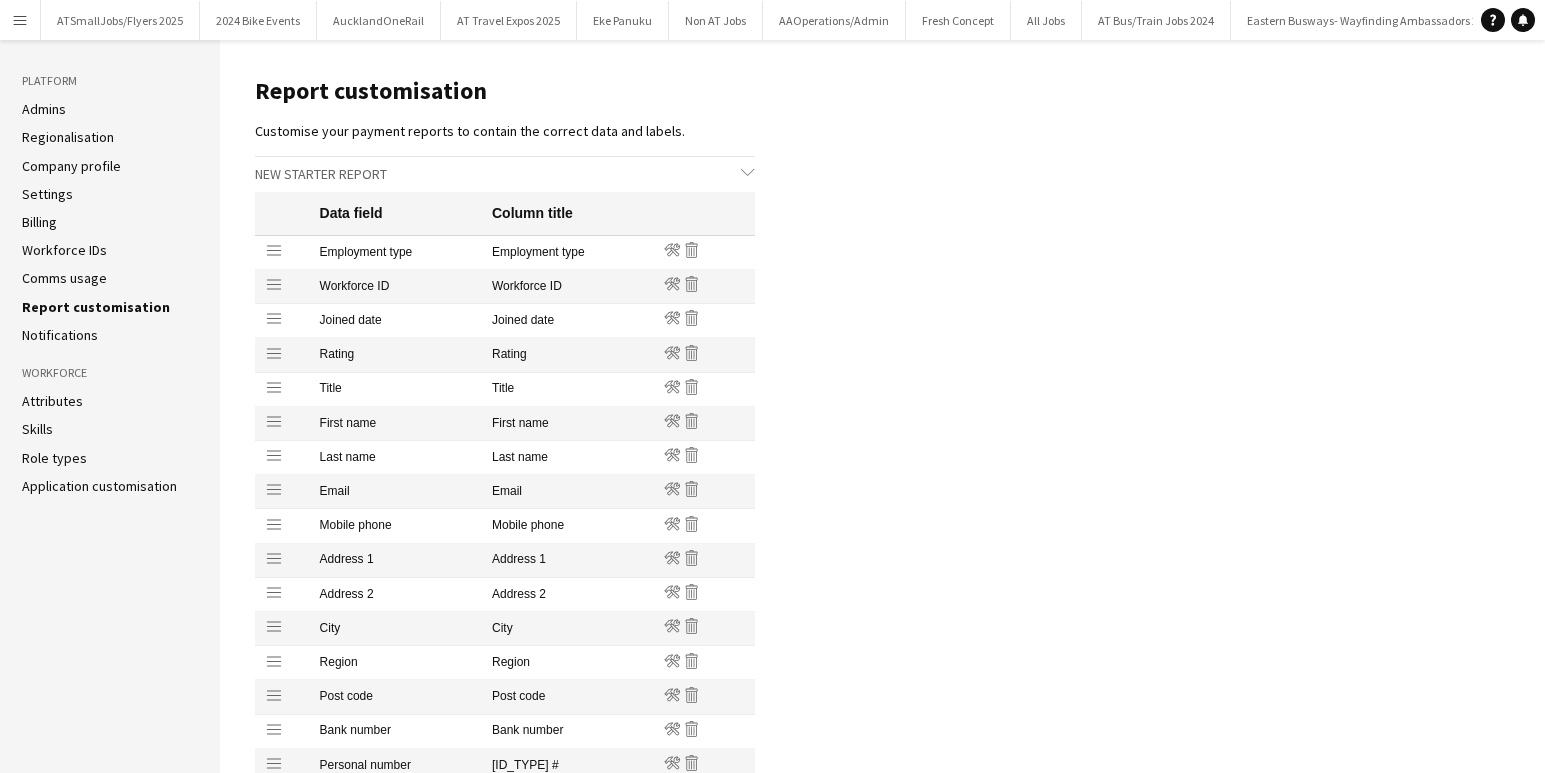 click on "Comms usage" 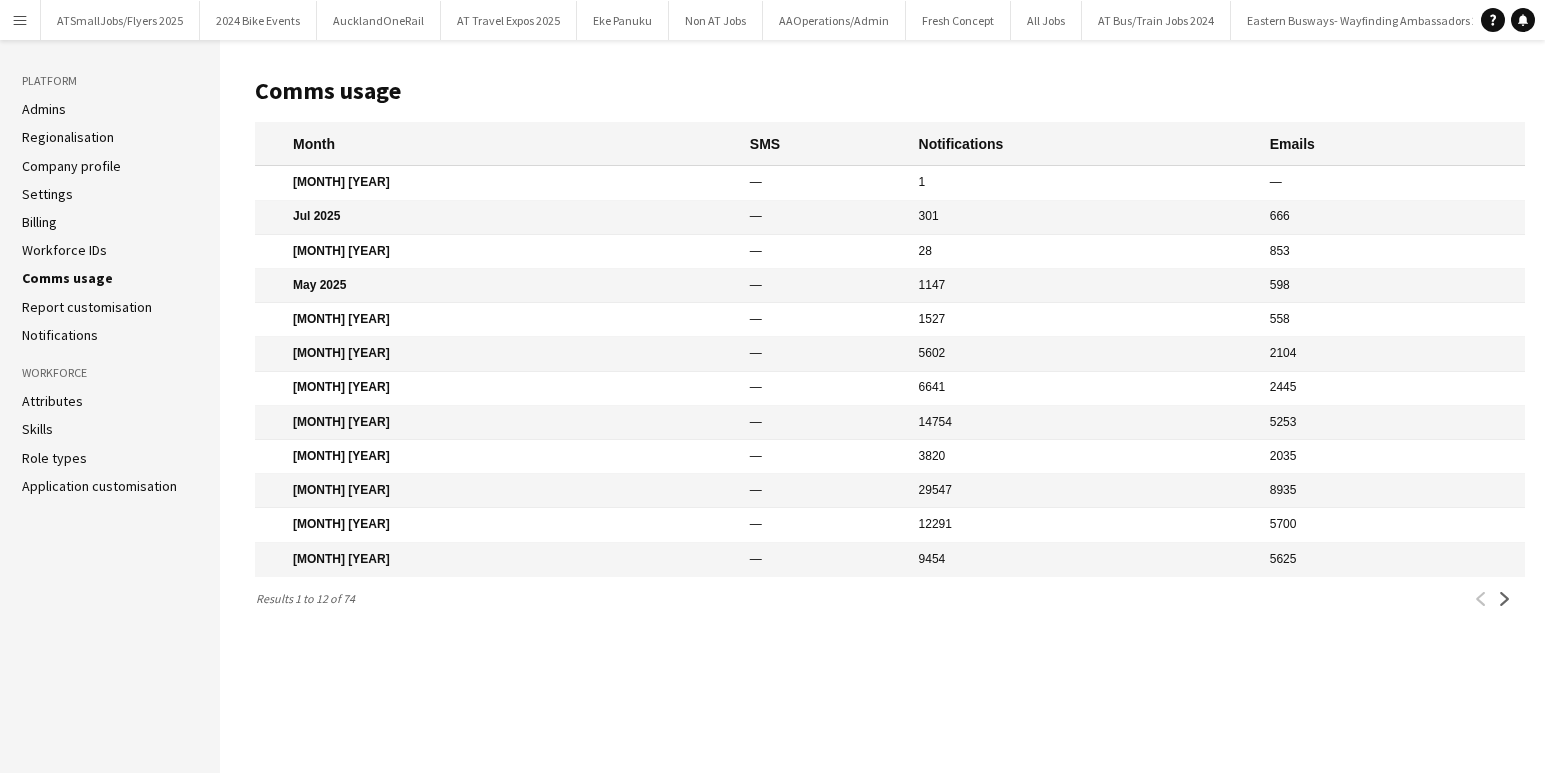 click on "Workforce IDs" 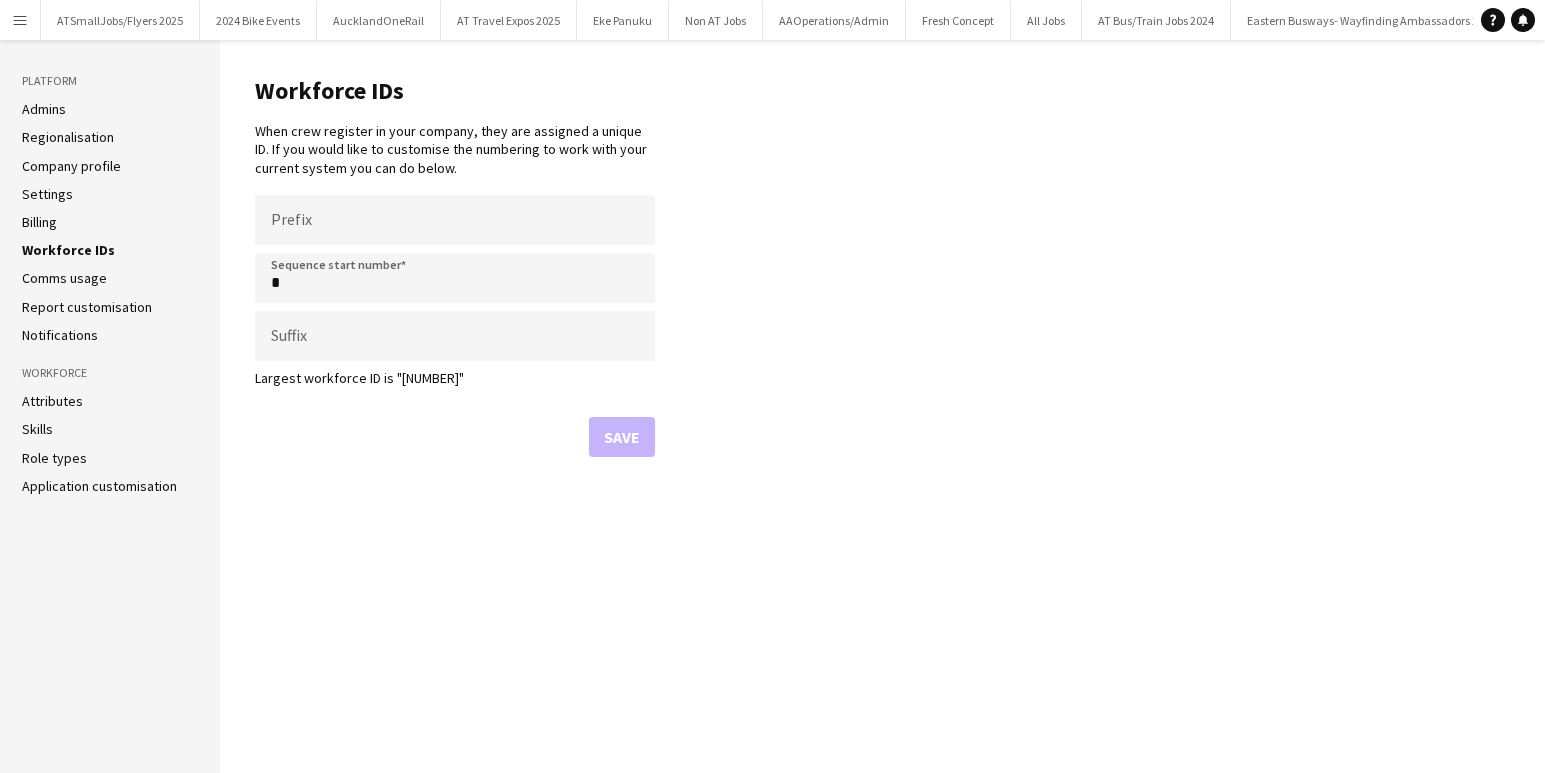click on "Billing" 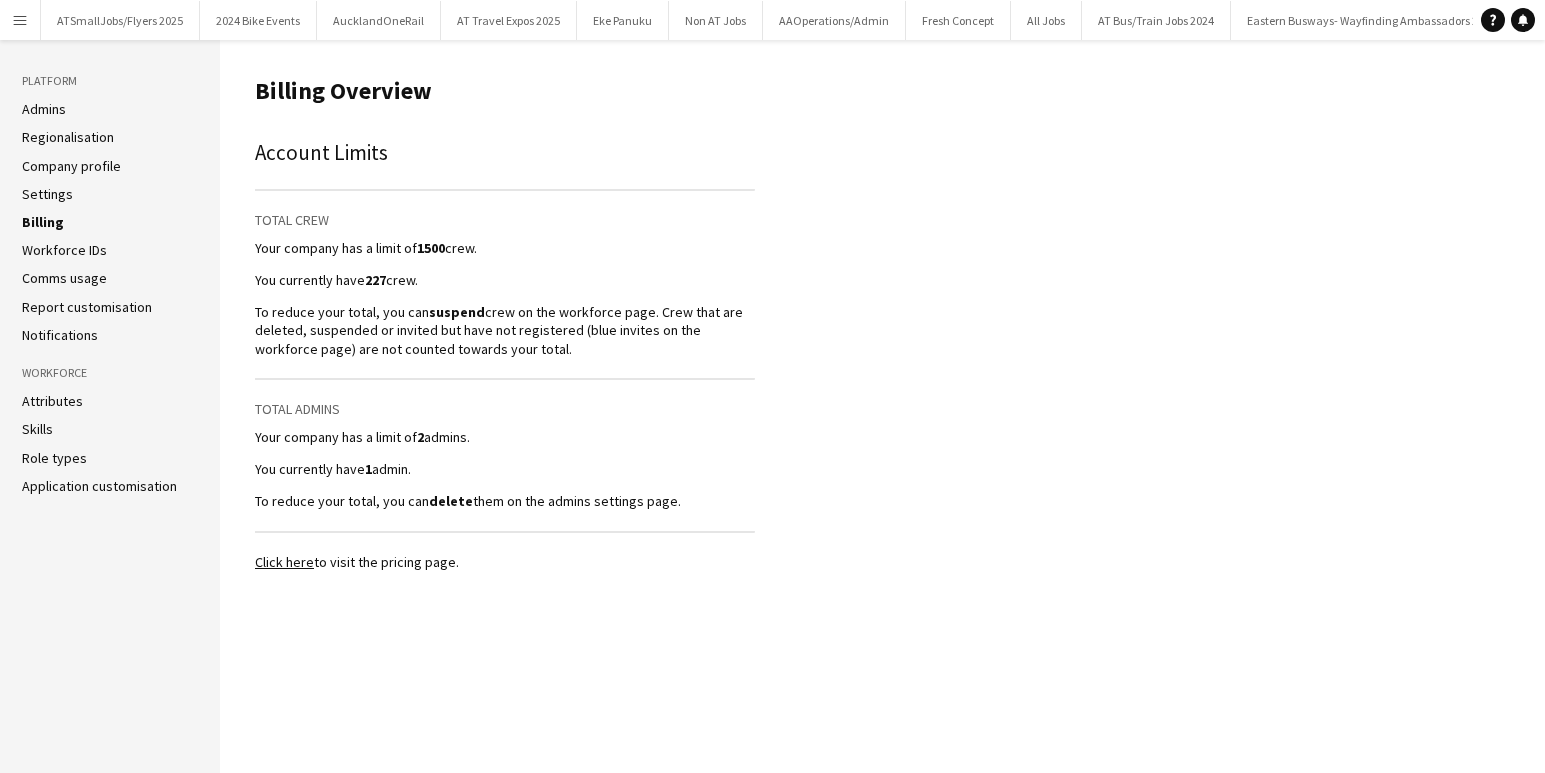 click on "Settings" 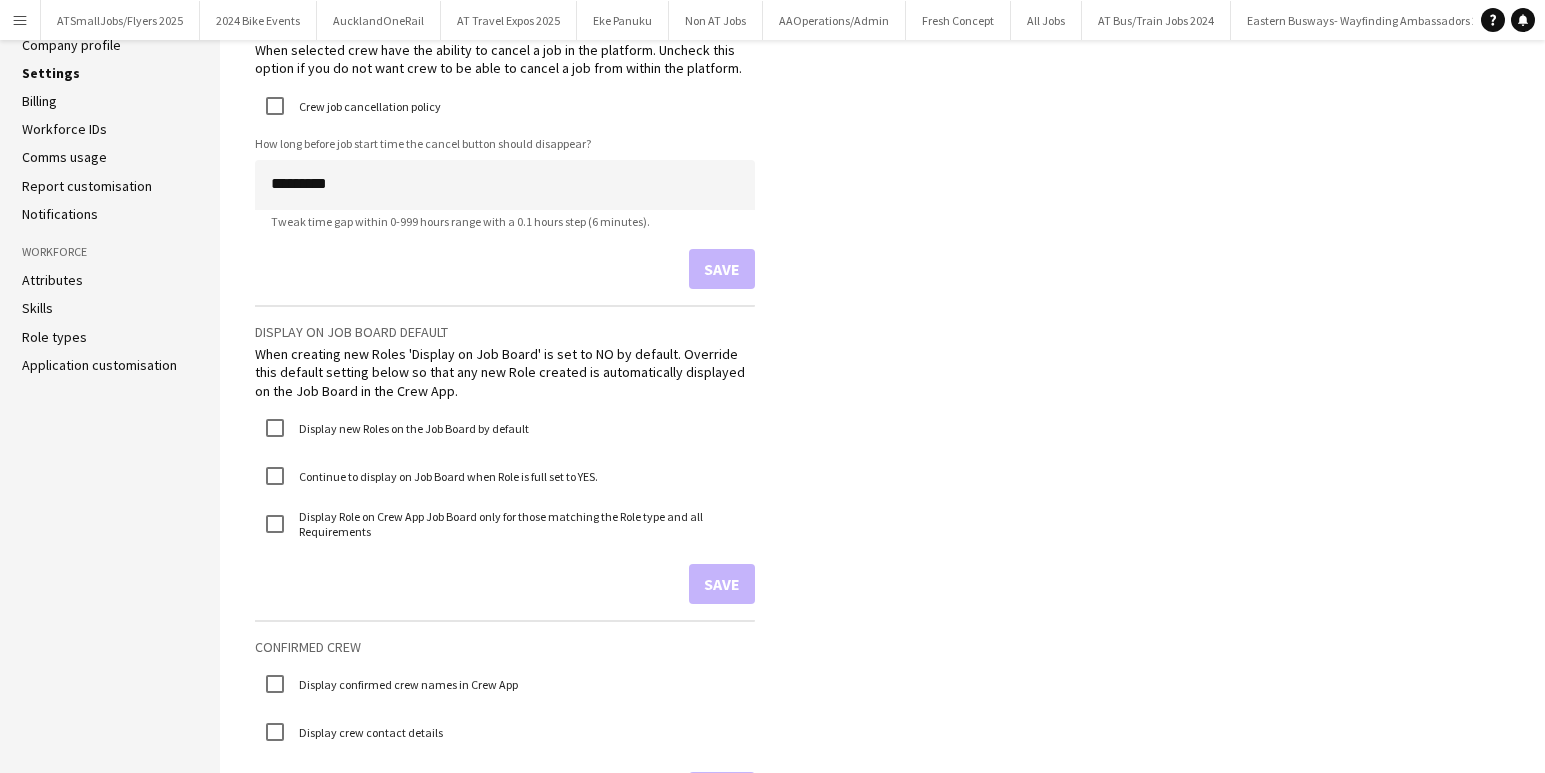 scroll, scrollTop: 0, scrollLeft: 0, axis: both 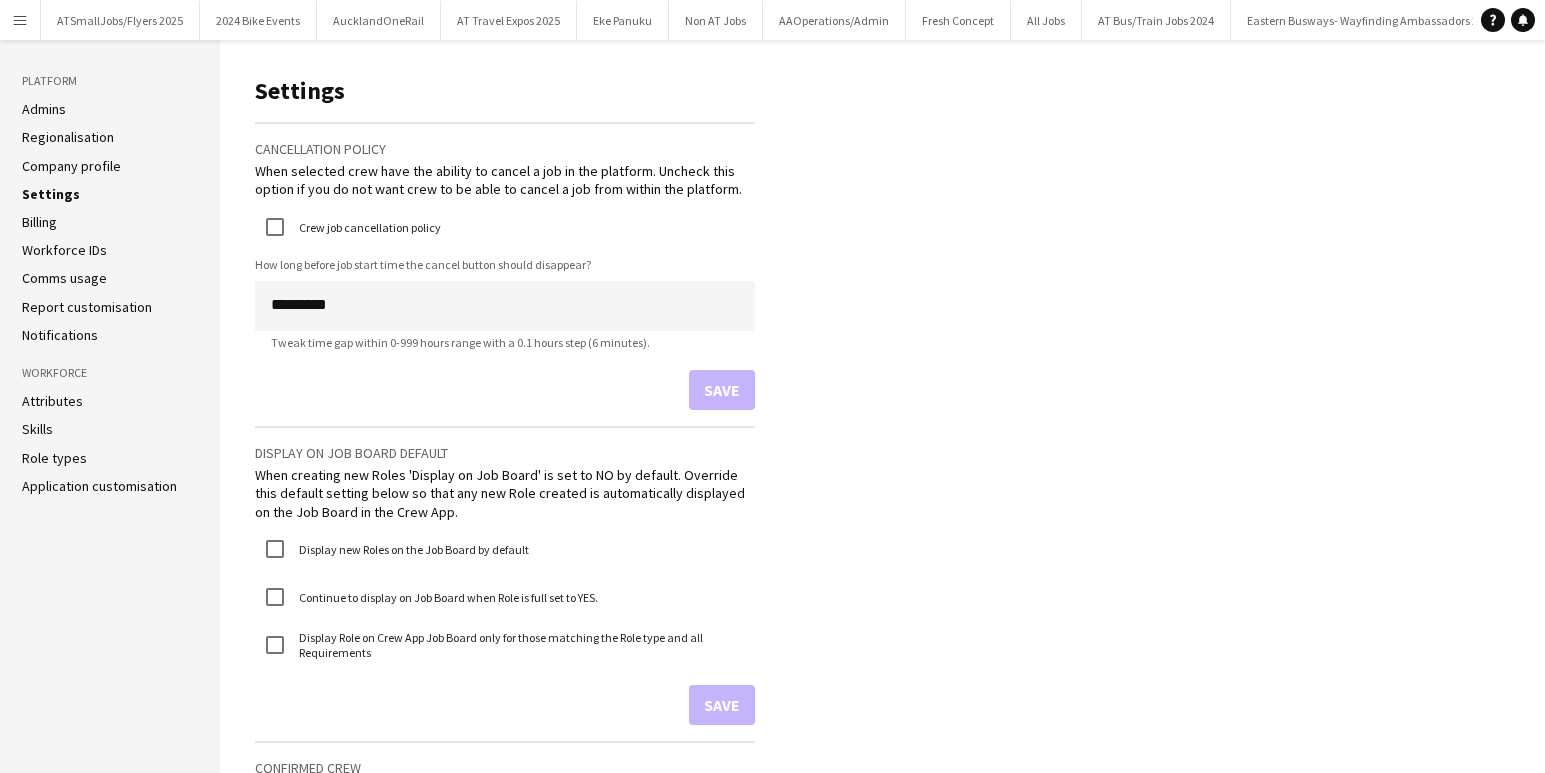 click on "Company profile" 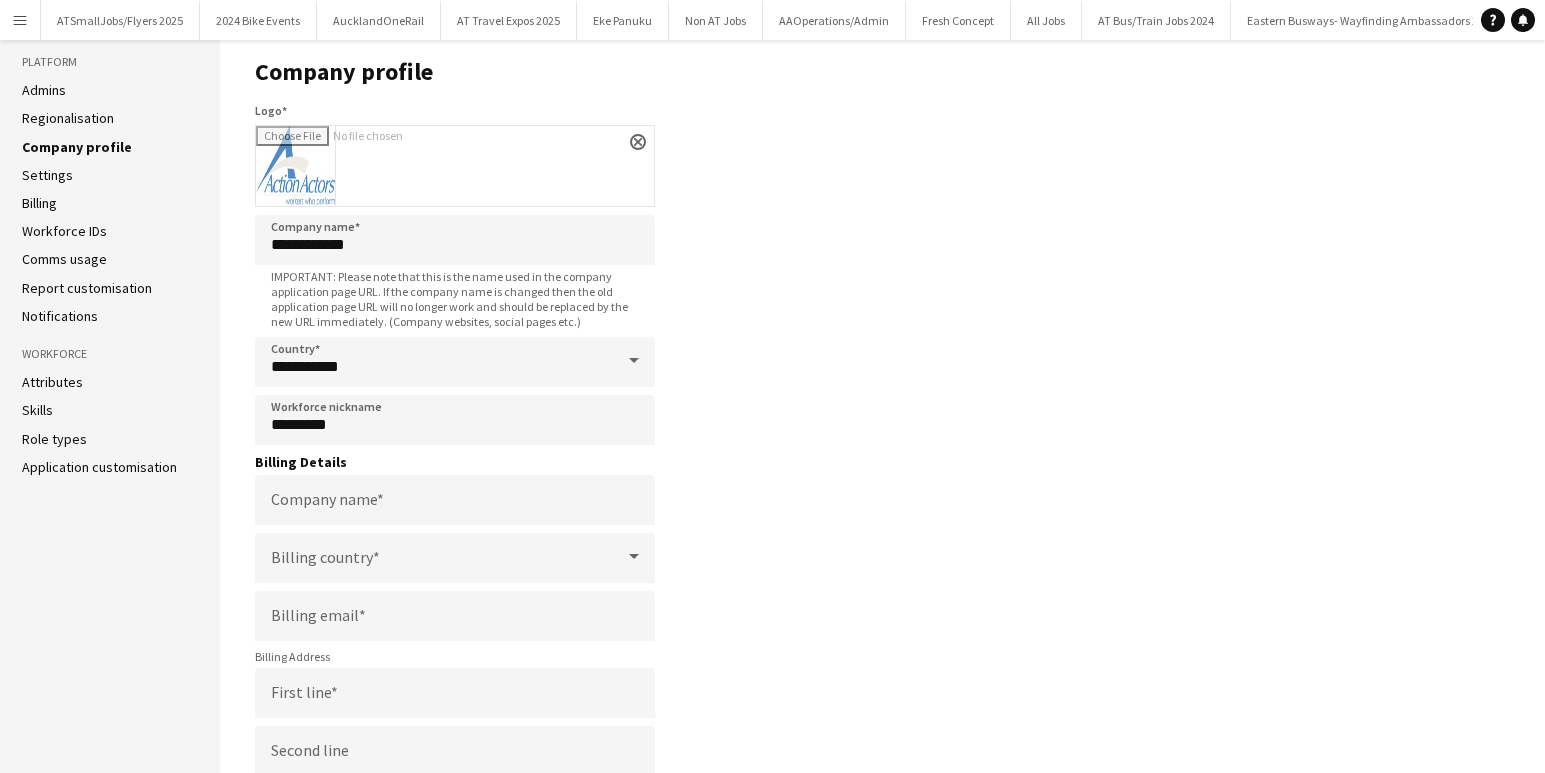 scroll, scrollTop: 0, scrollLeft: 0, axis: both 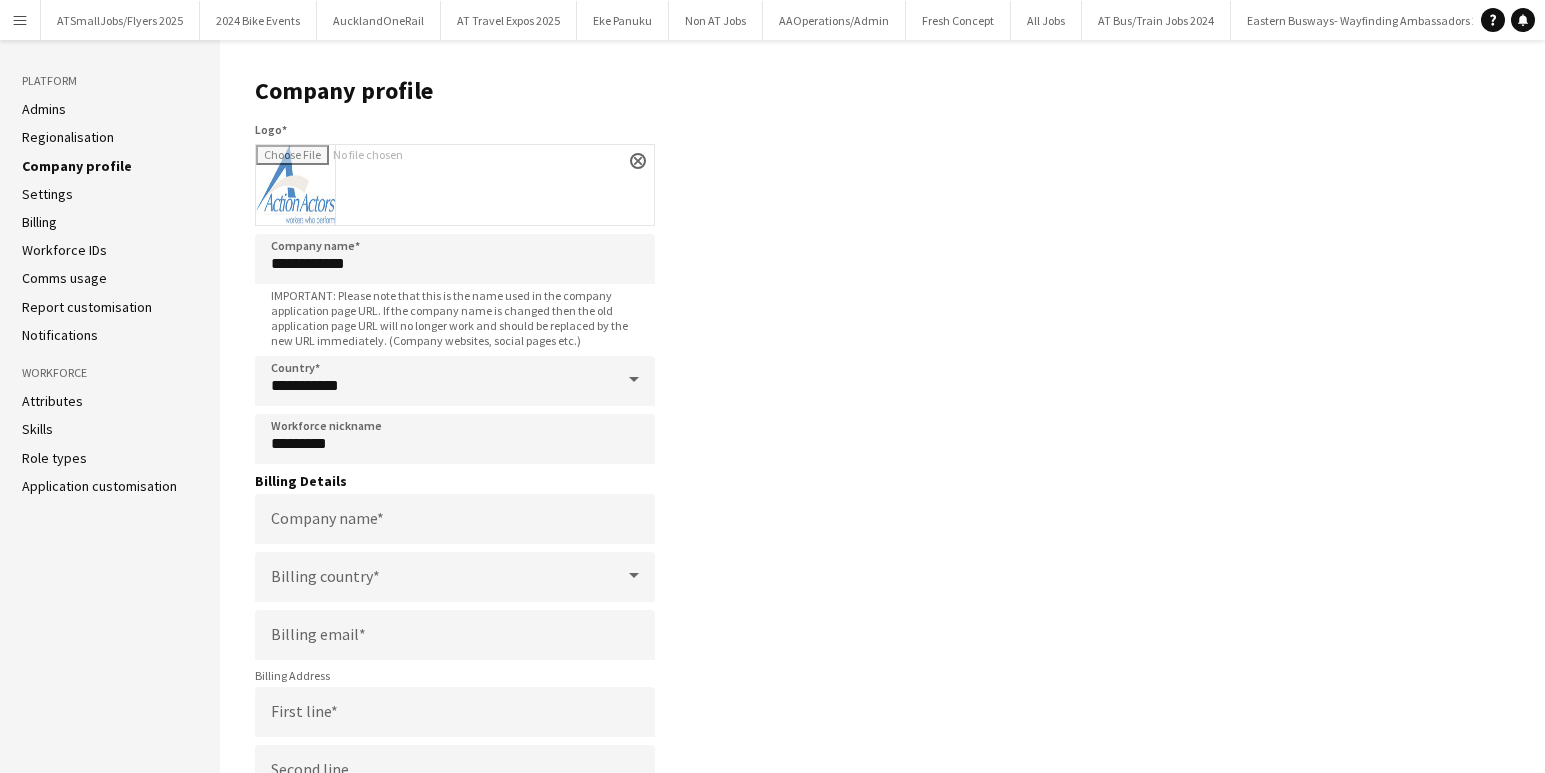 click on "Regionalisation" 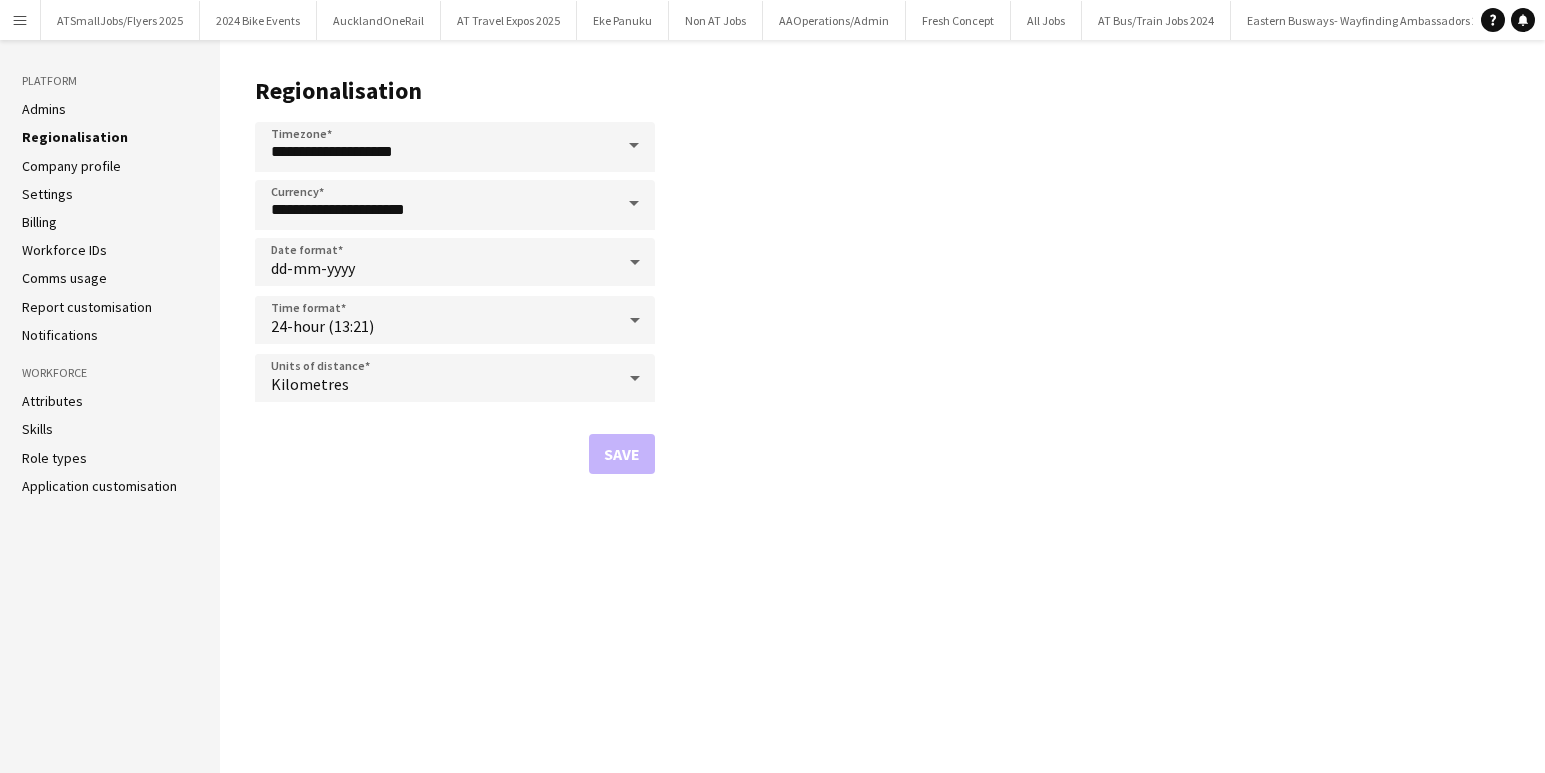 click on "Admins" 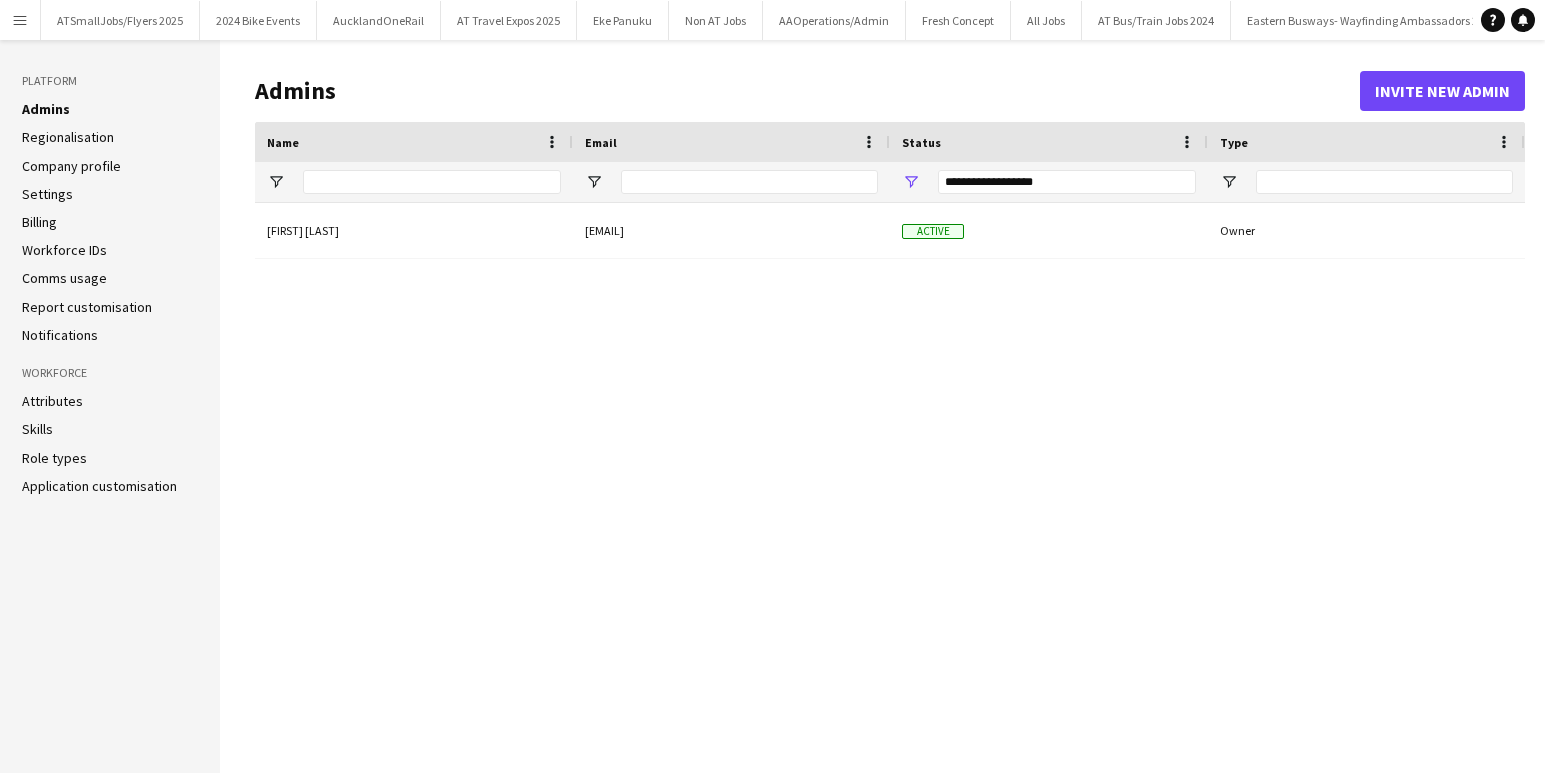 click on "Role types" 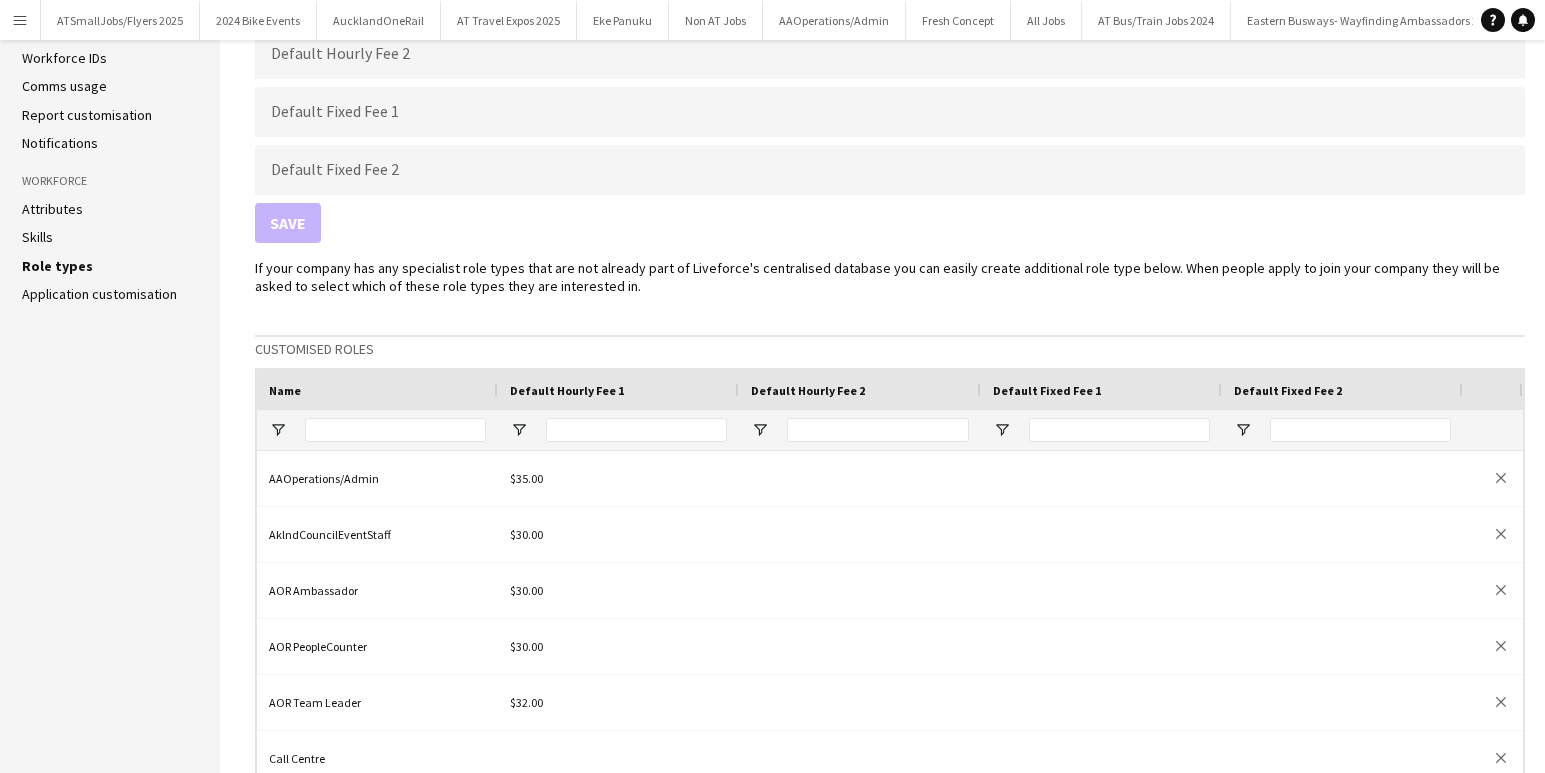 scroll, scrollTop: 0, scrollLeft: 0, axis: both 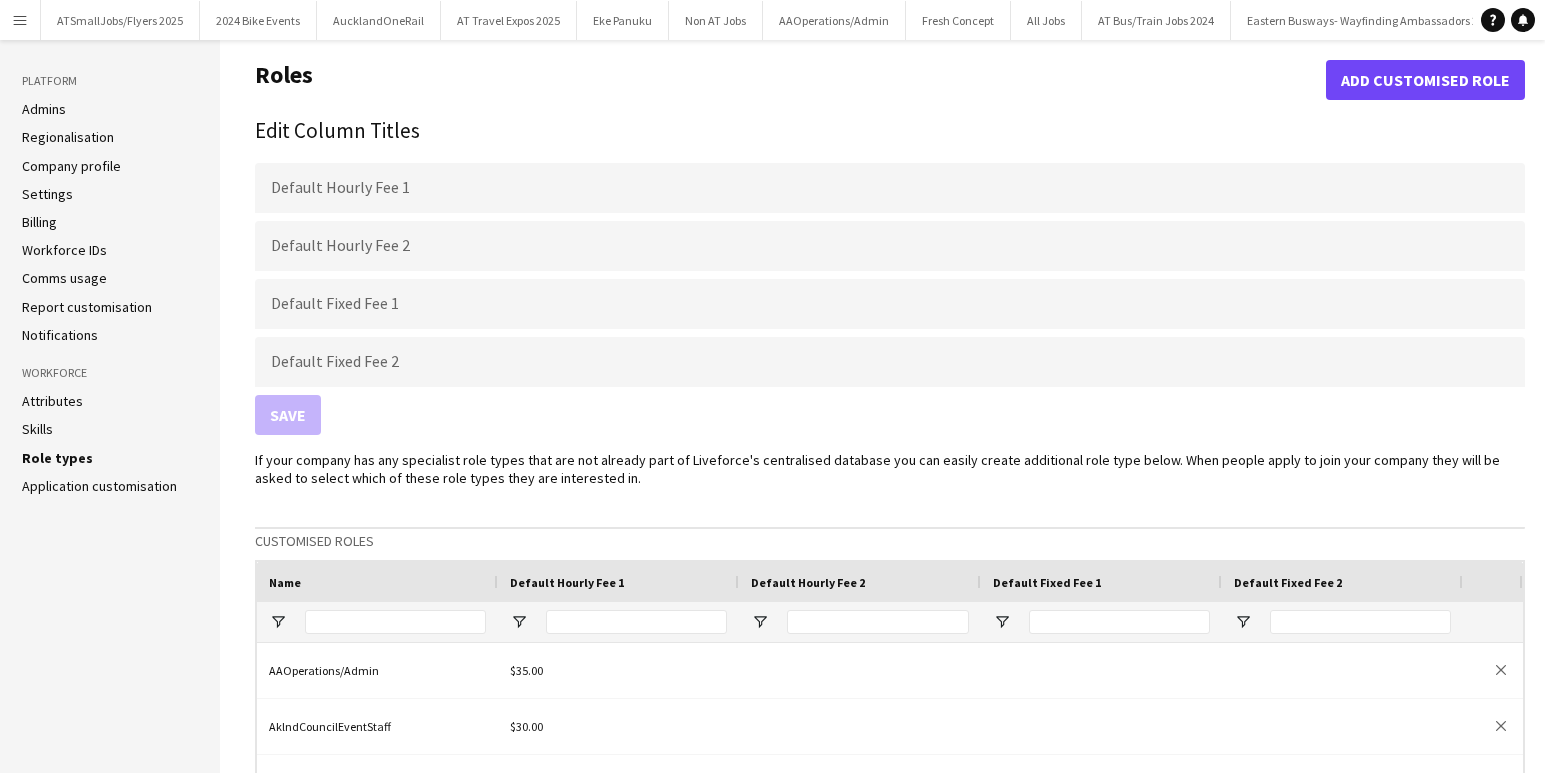 click on "Menu" at bounding box center [20, 20] 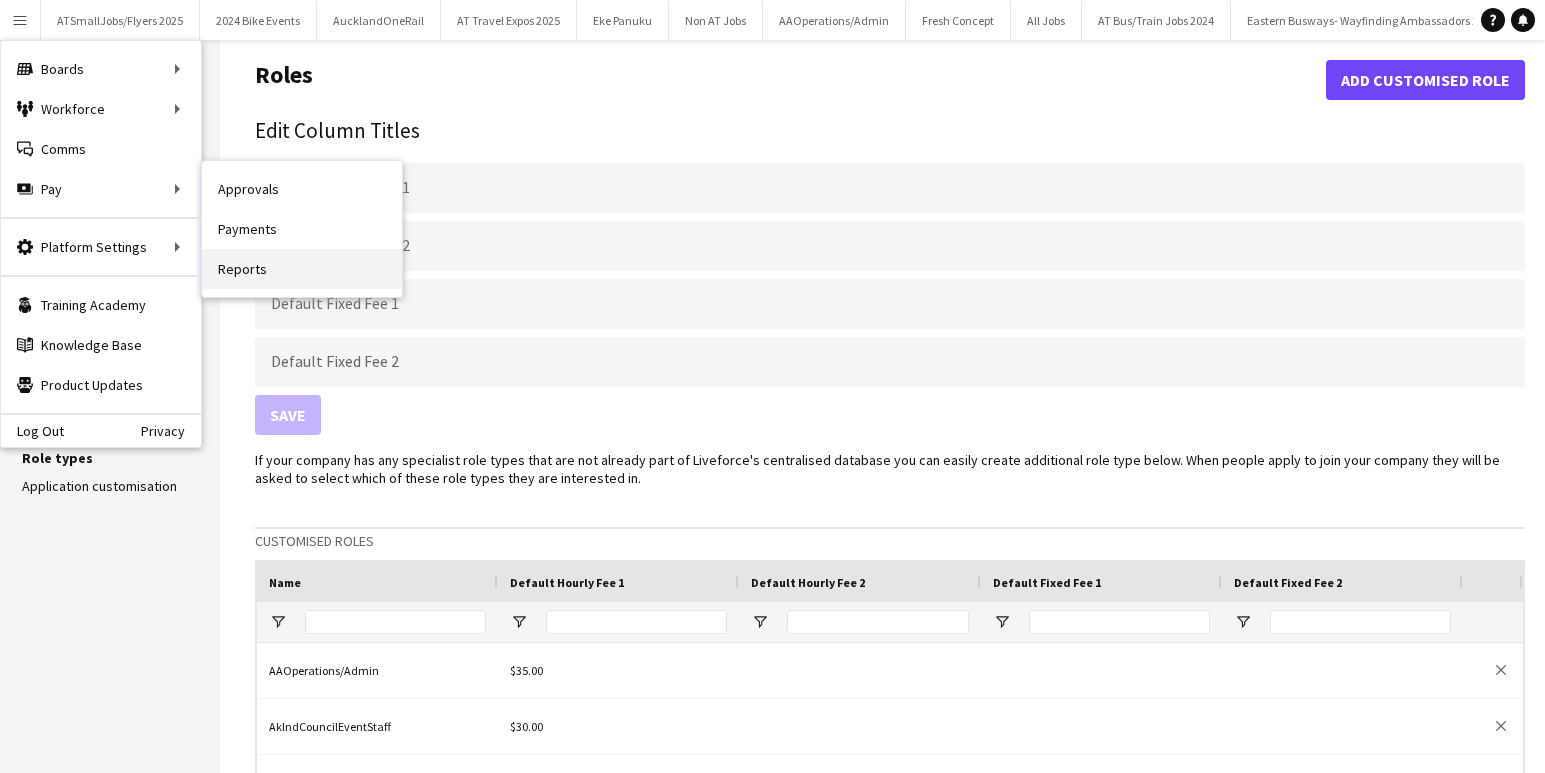 click on "Reports" at bounding box center (302, 269) 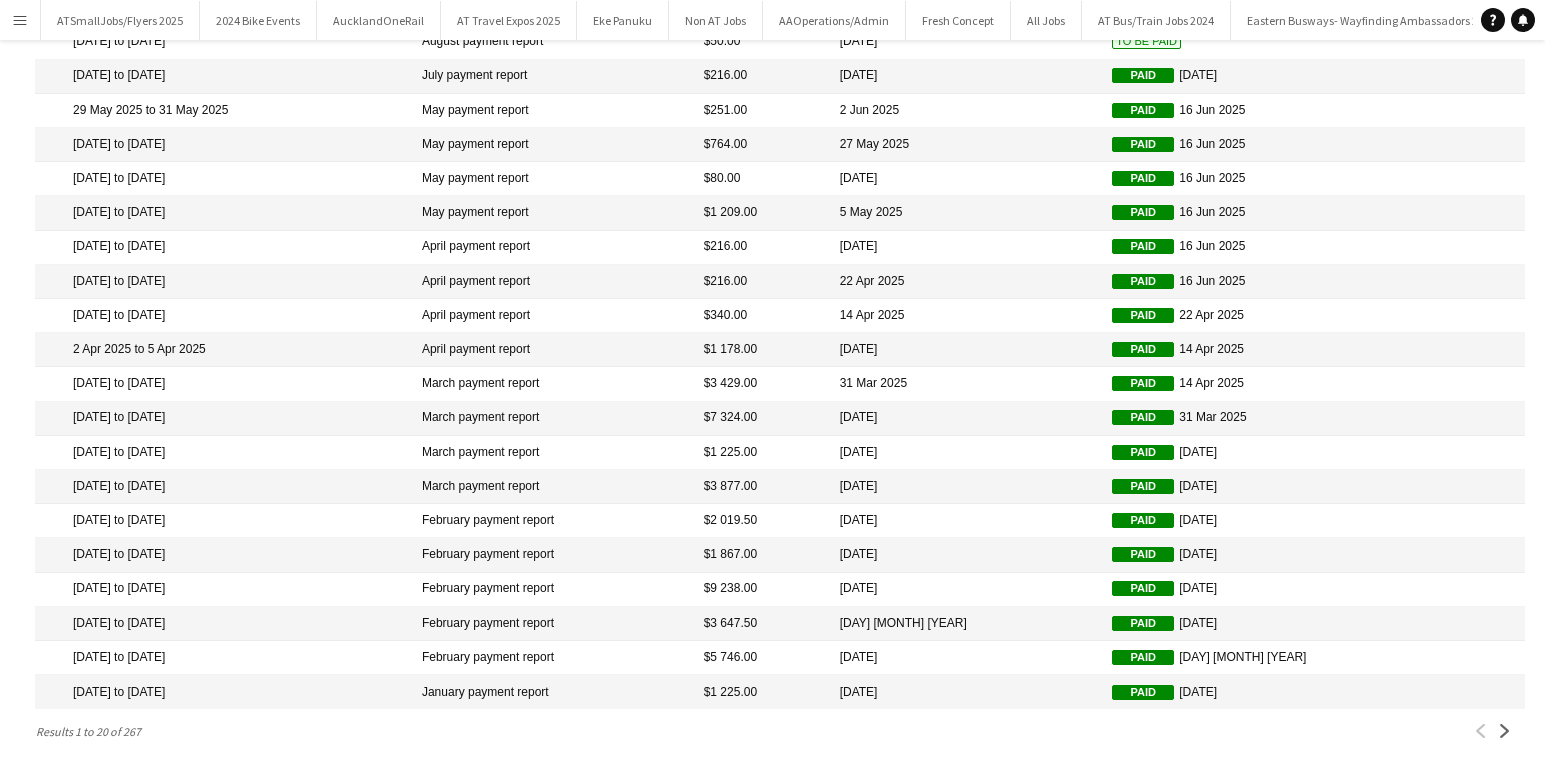 scroll, scrollTop: 0, scrollLeft: 0, axis: both 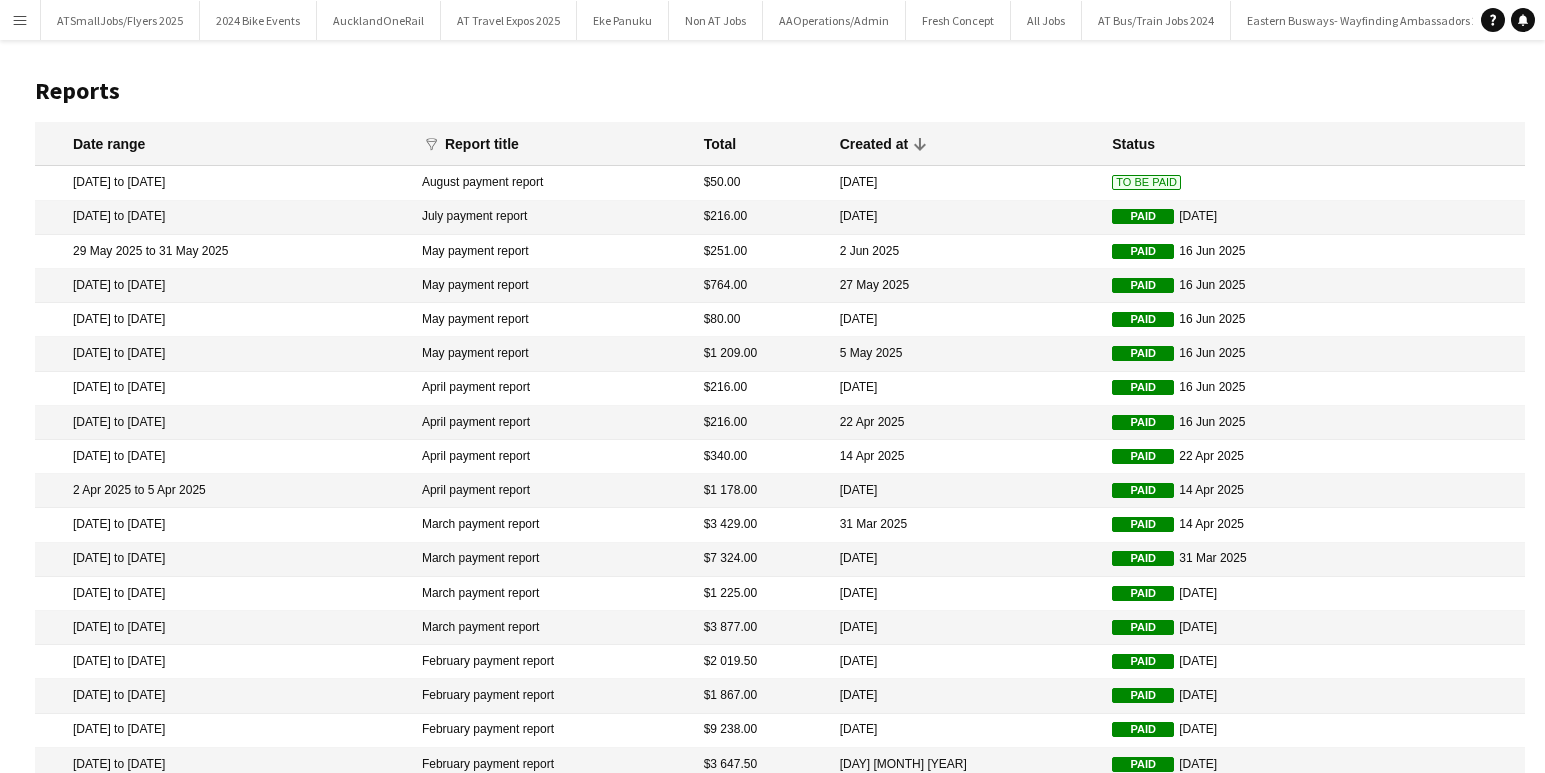 click on "Menu" at bounding box center (20, 20) 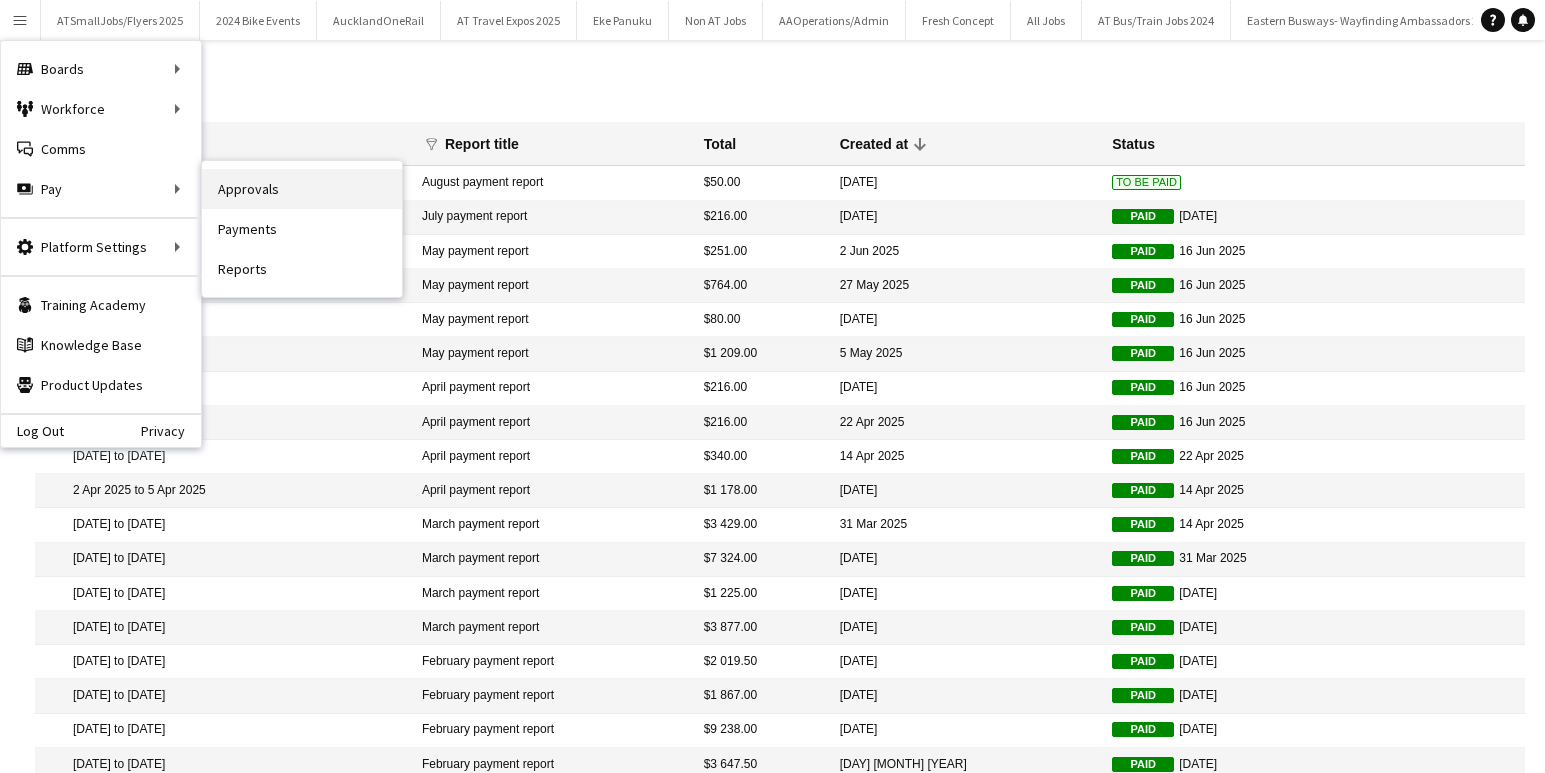 click on "Approvals" at bounding box center (302, 189) 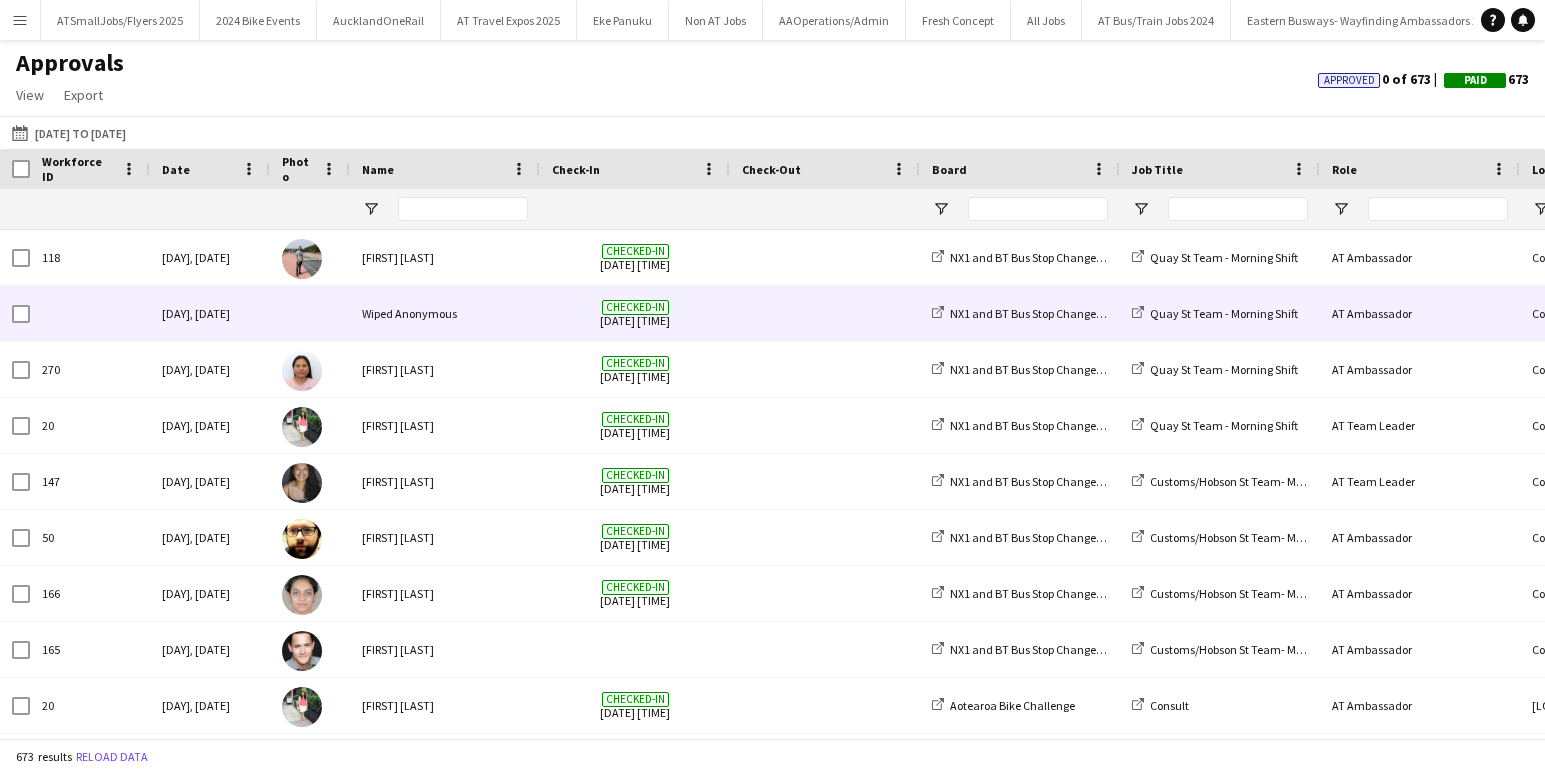 scroll, scrollTop: 18, scrollLeft: 0, axis: vertical 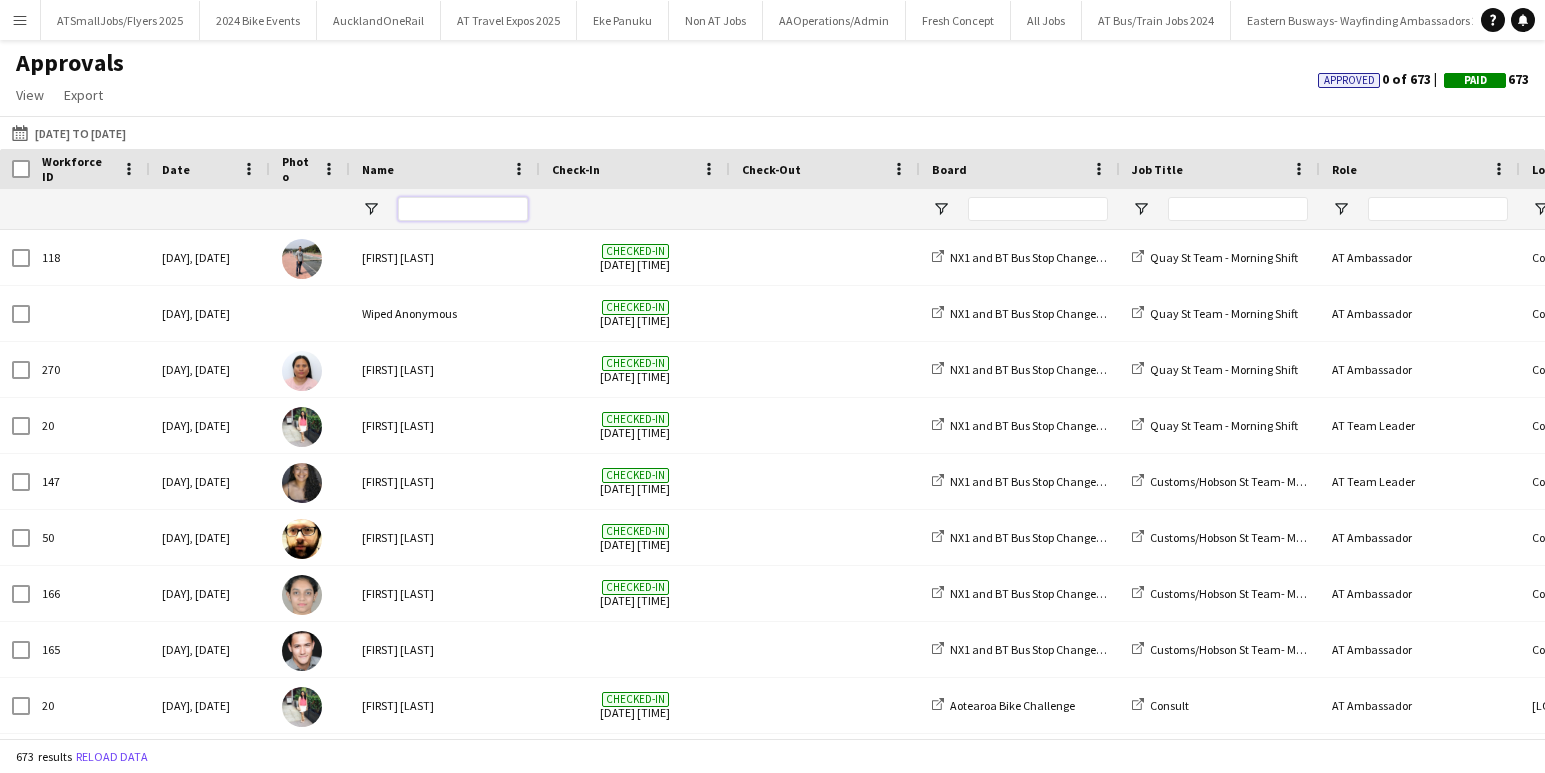 click at bounding box center (463, 209) 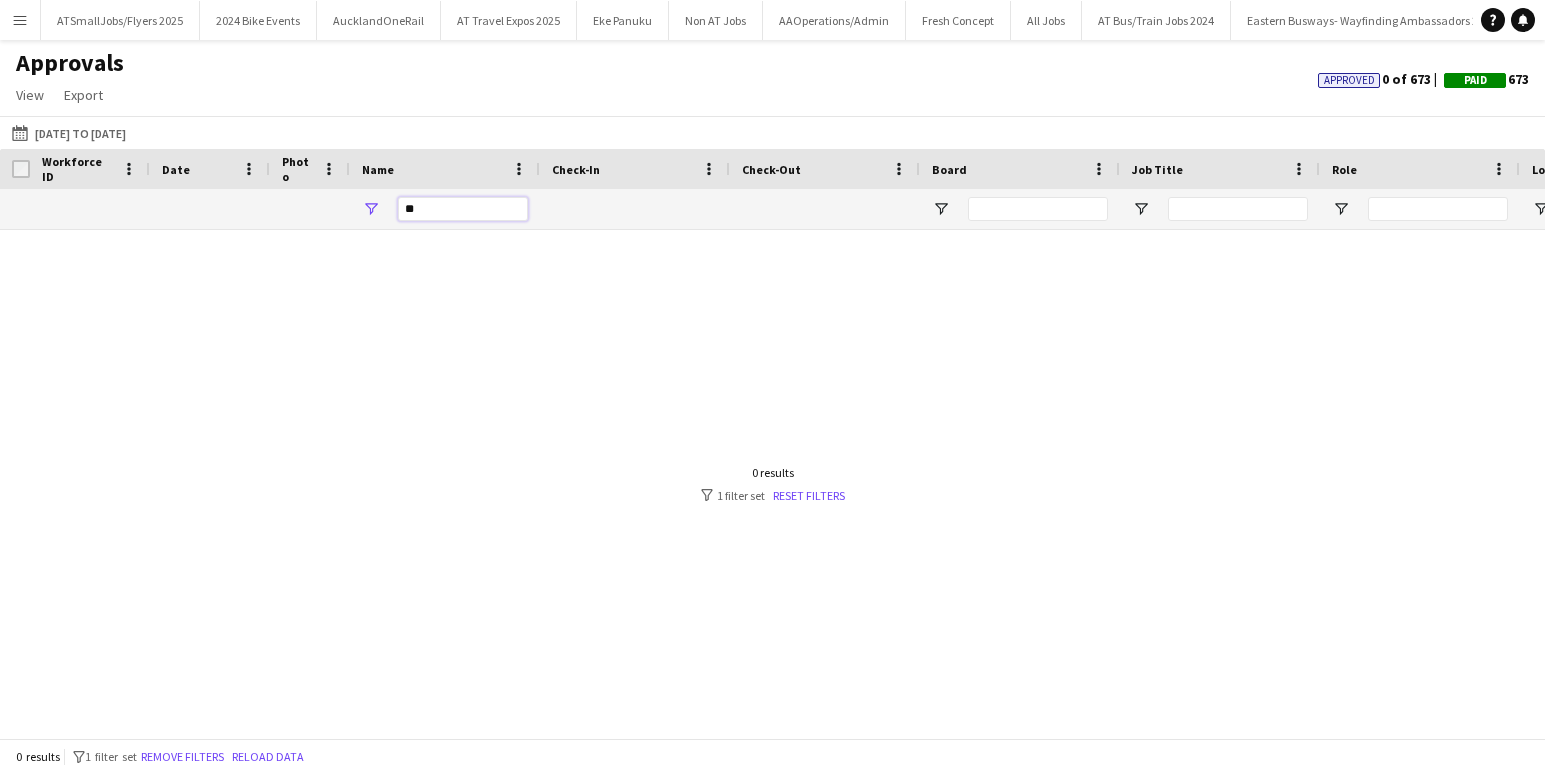 type on "*" 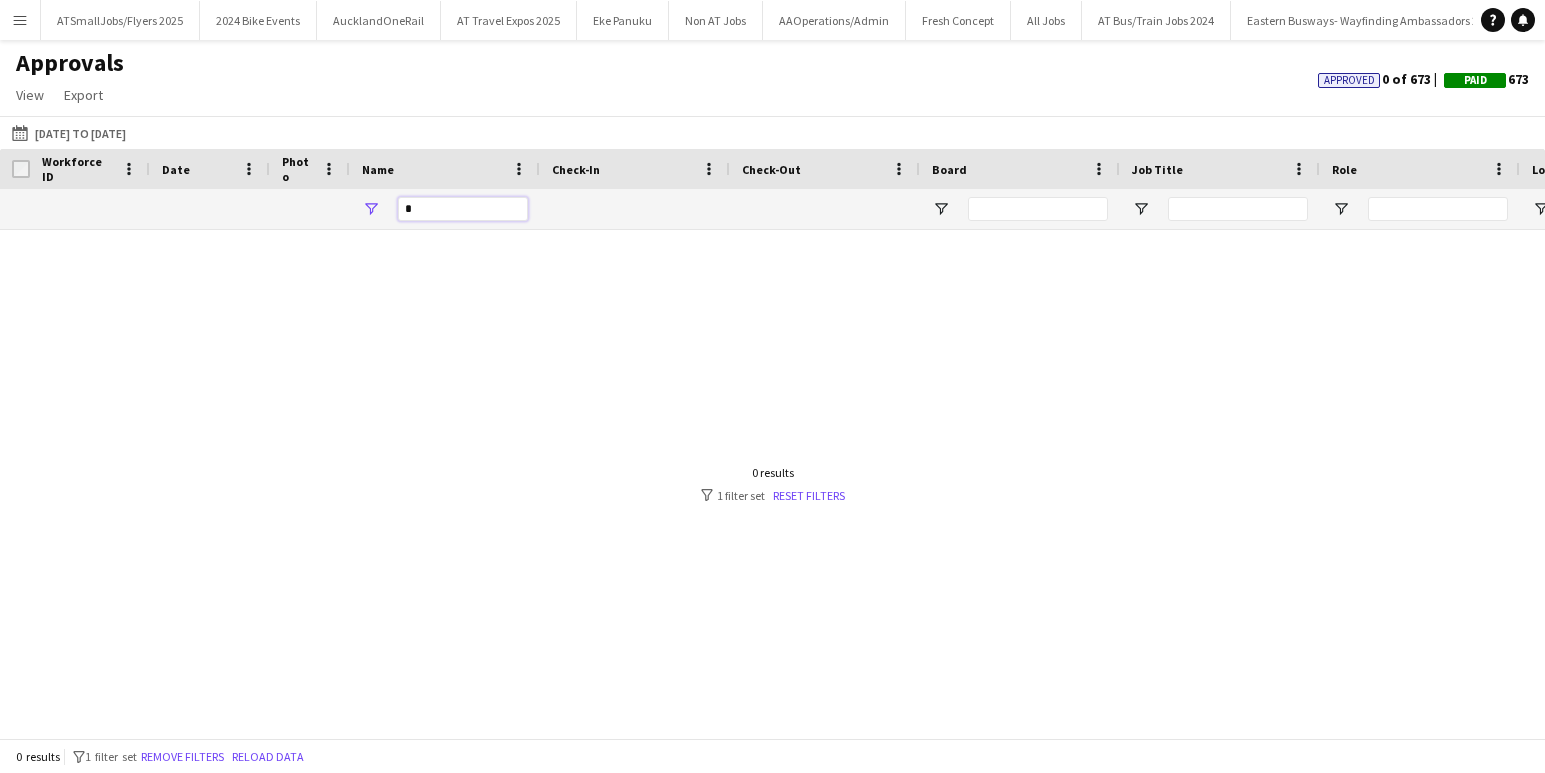 type 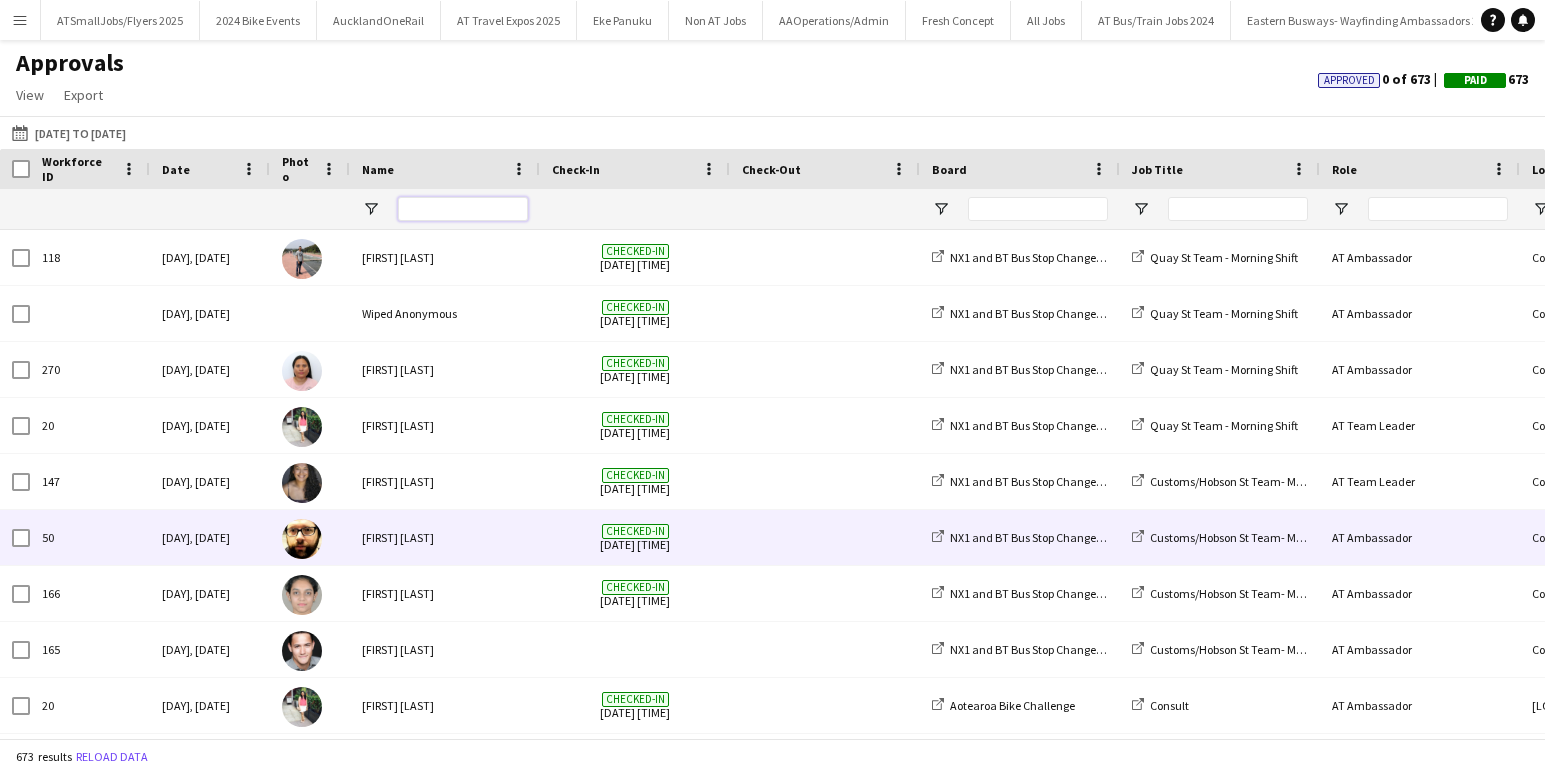 scroll, scrollTop: 1022, scrollLeft: 0, axis: vertical 